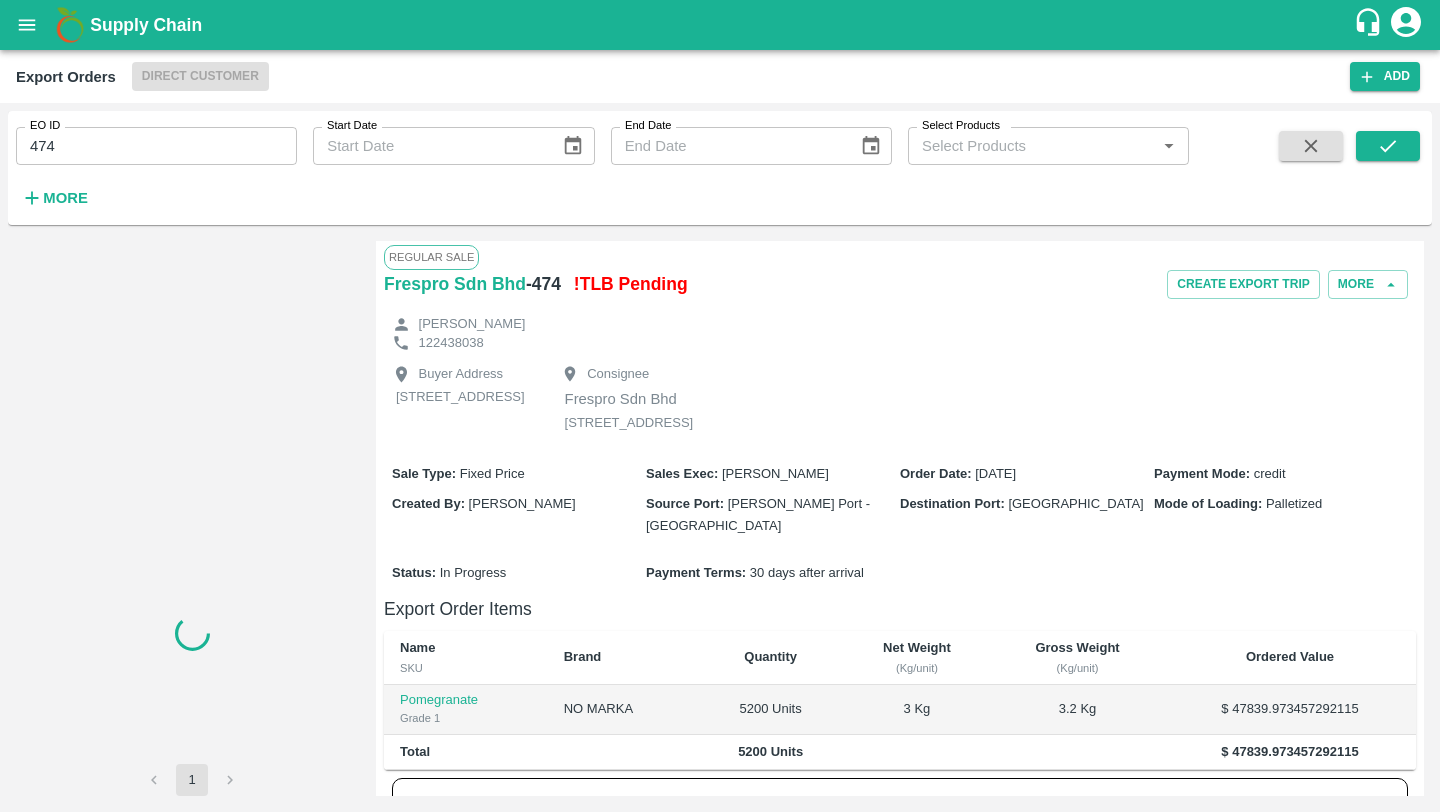 scroll, scrollTop: 0, scrollLeft: 0, axis: both 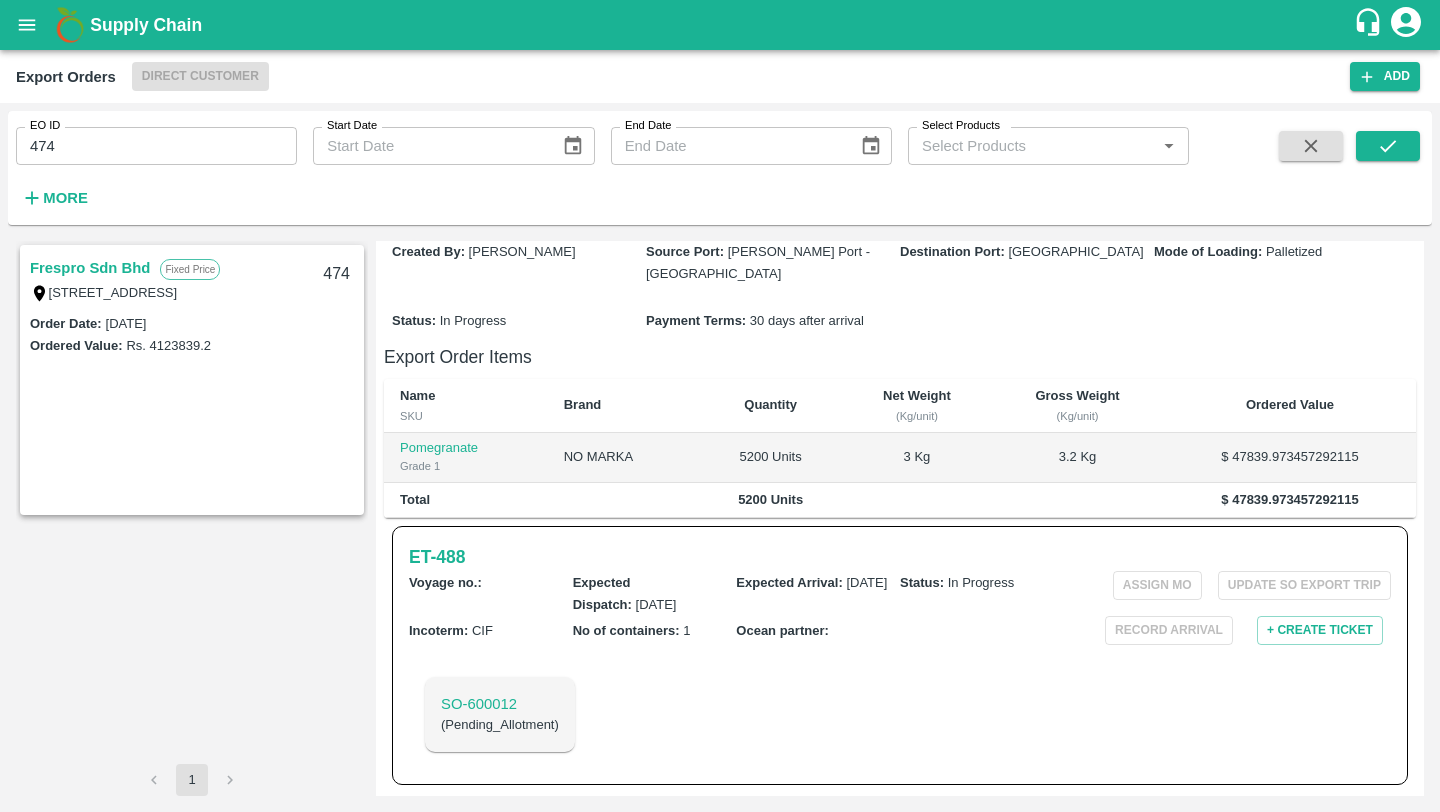 click on "474" at bounding box center [156, 146] 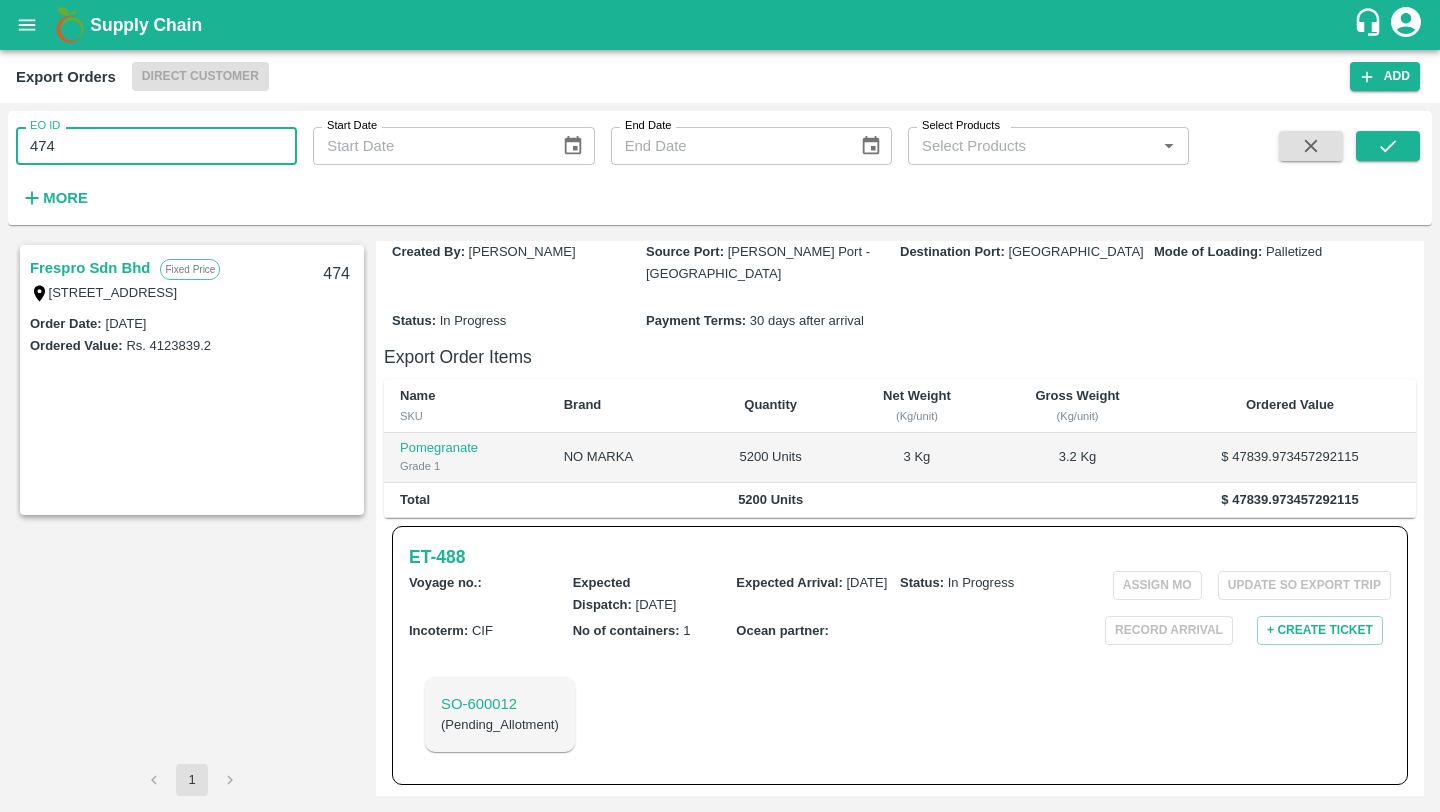 type on "474" 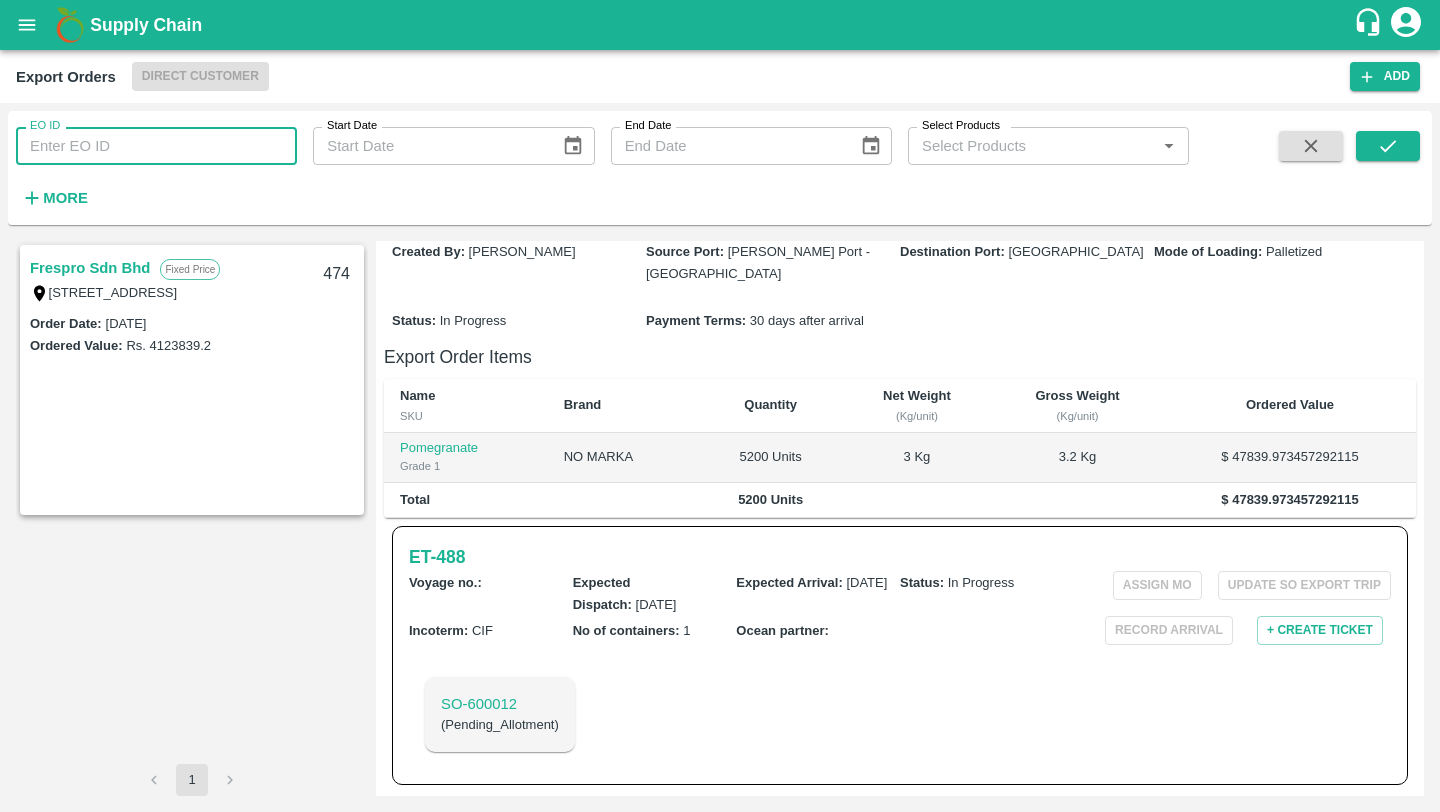 type 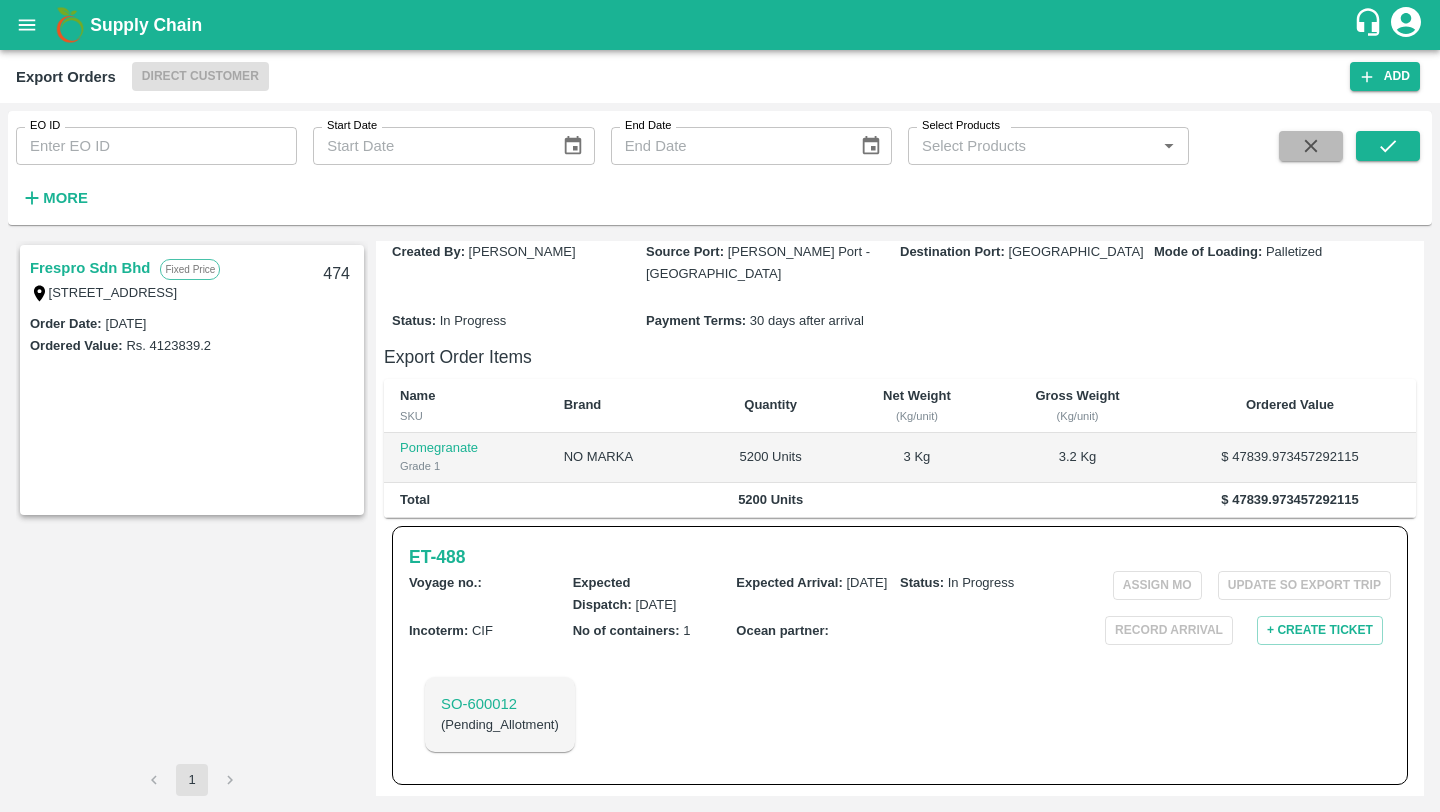 click at bounding box center (1311, 146) 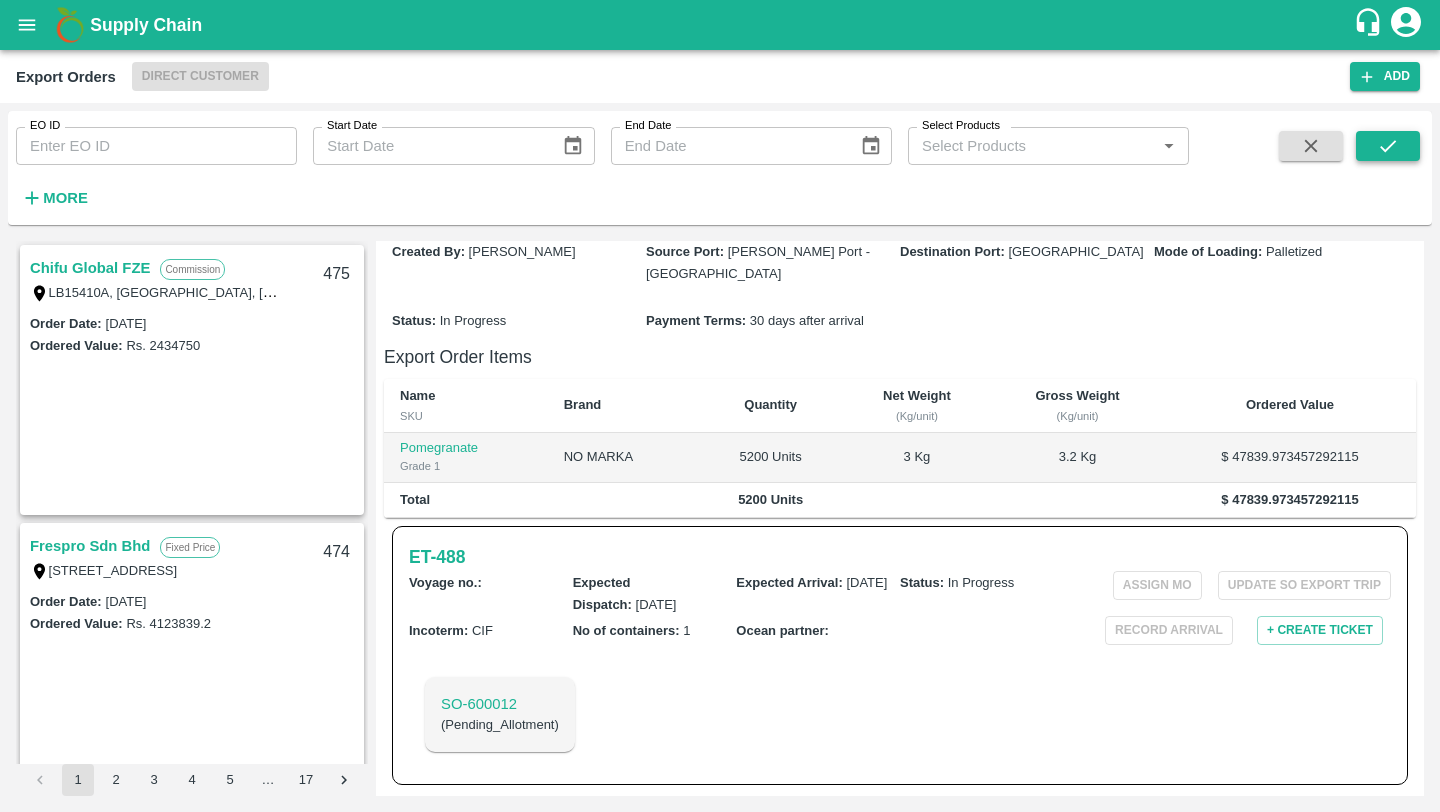 click 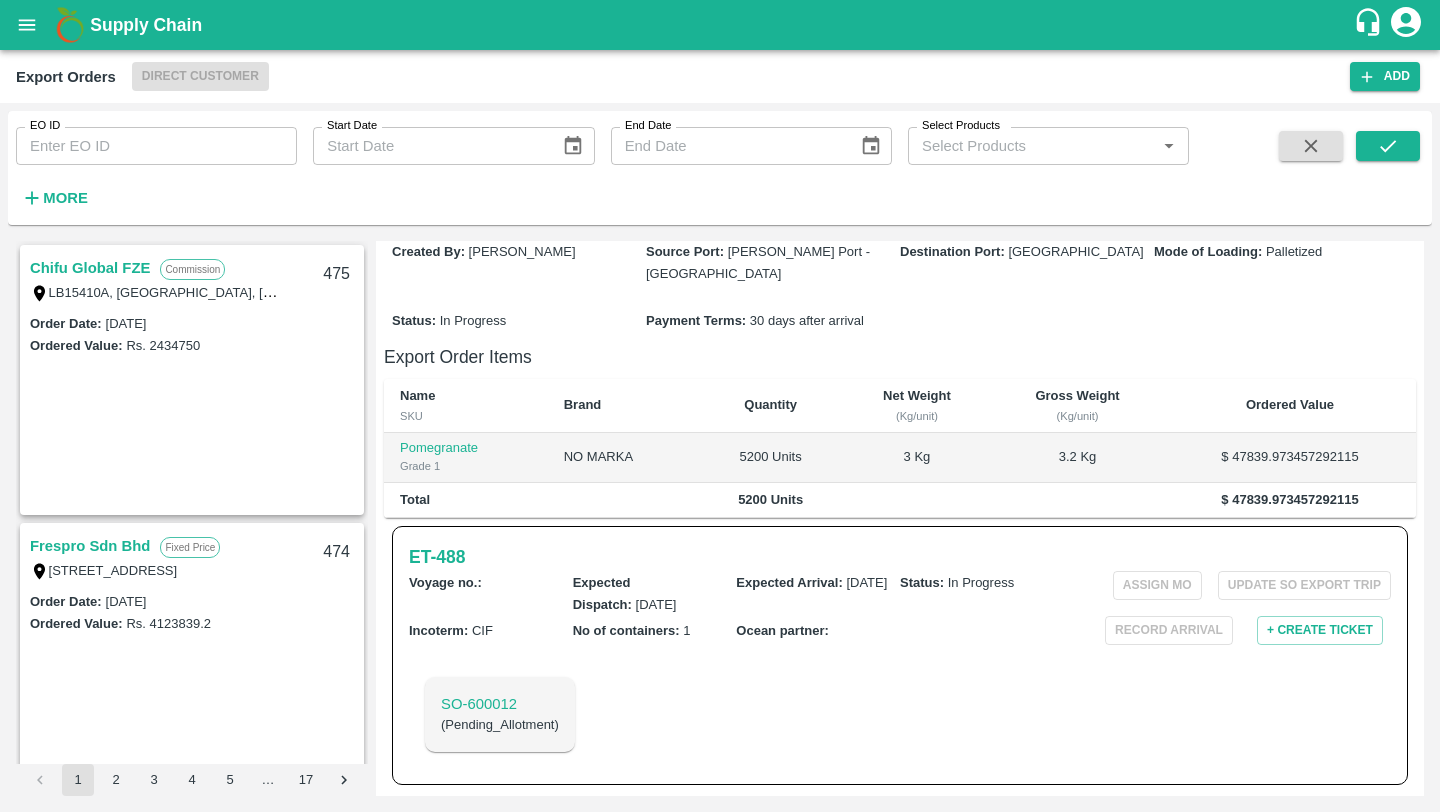 click on "Chifu Global FZE" at bounding box center [90, 268] 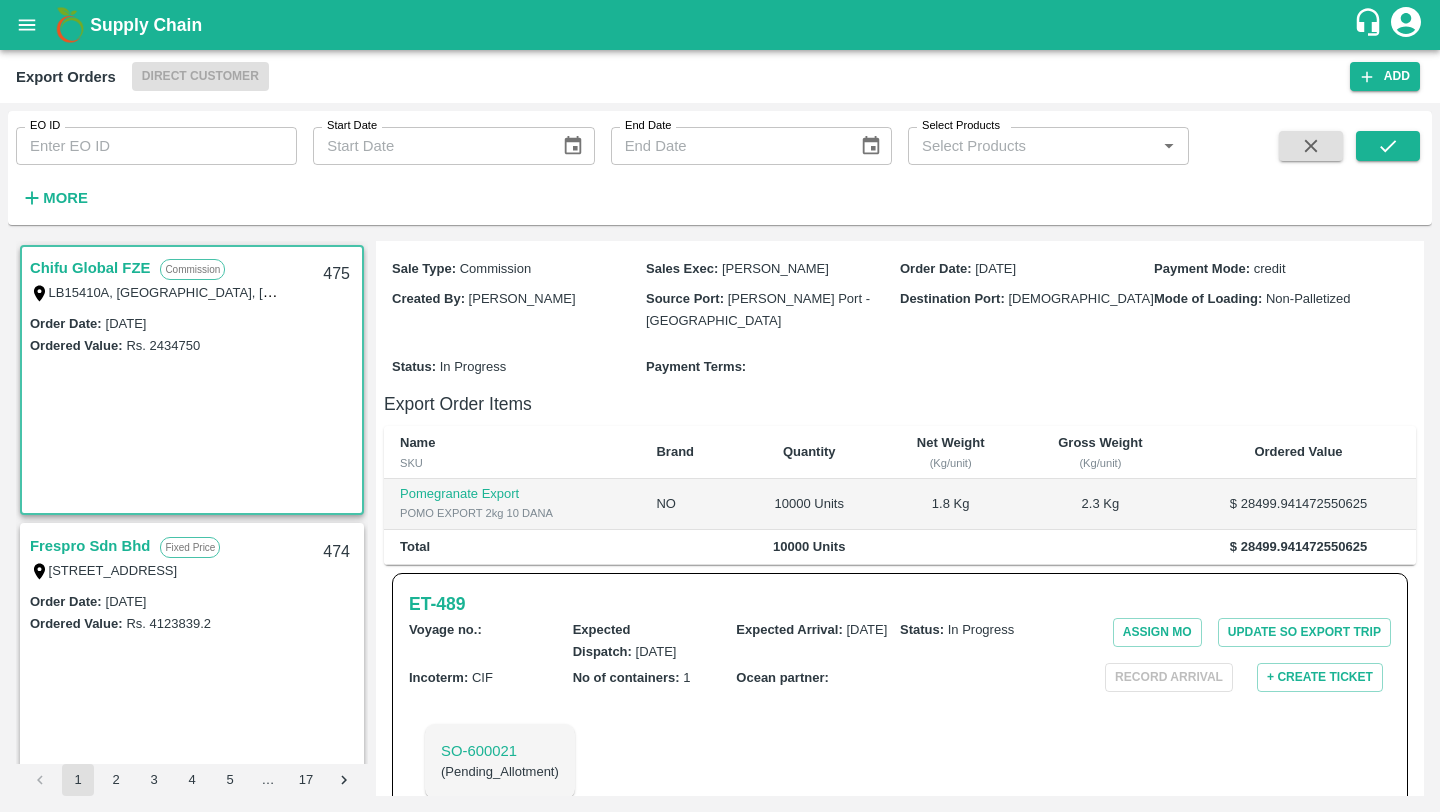 scroll, scrollTop: 292, scrollLeft: 0, axis: vertical 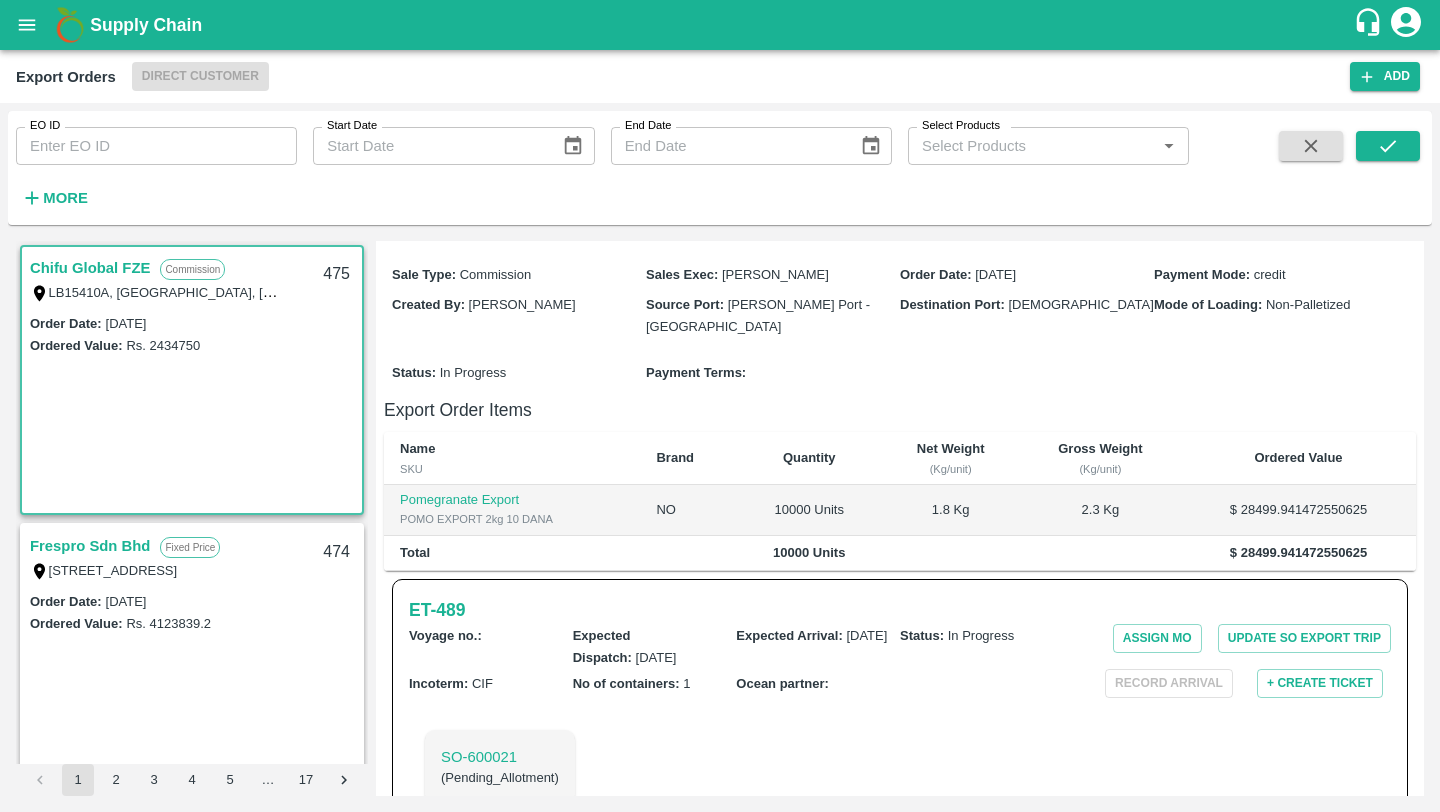 click on "[STREET_ADDRESS]" at bounding box center (155, 570) 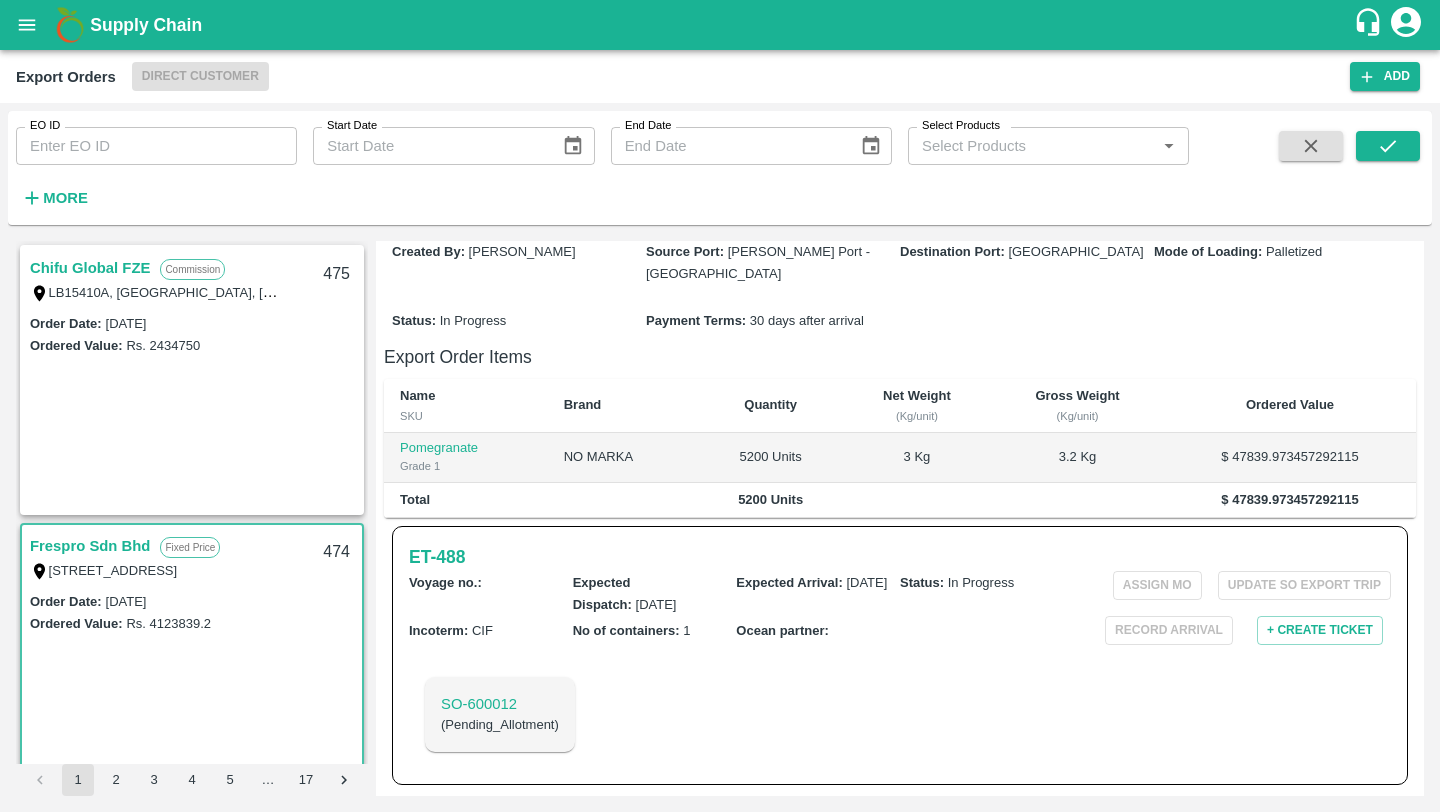 scroll, scrollTop: 255, scrollLeft: 0, axis: vertical 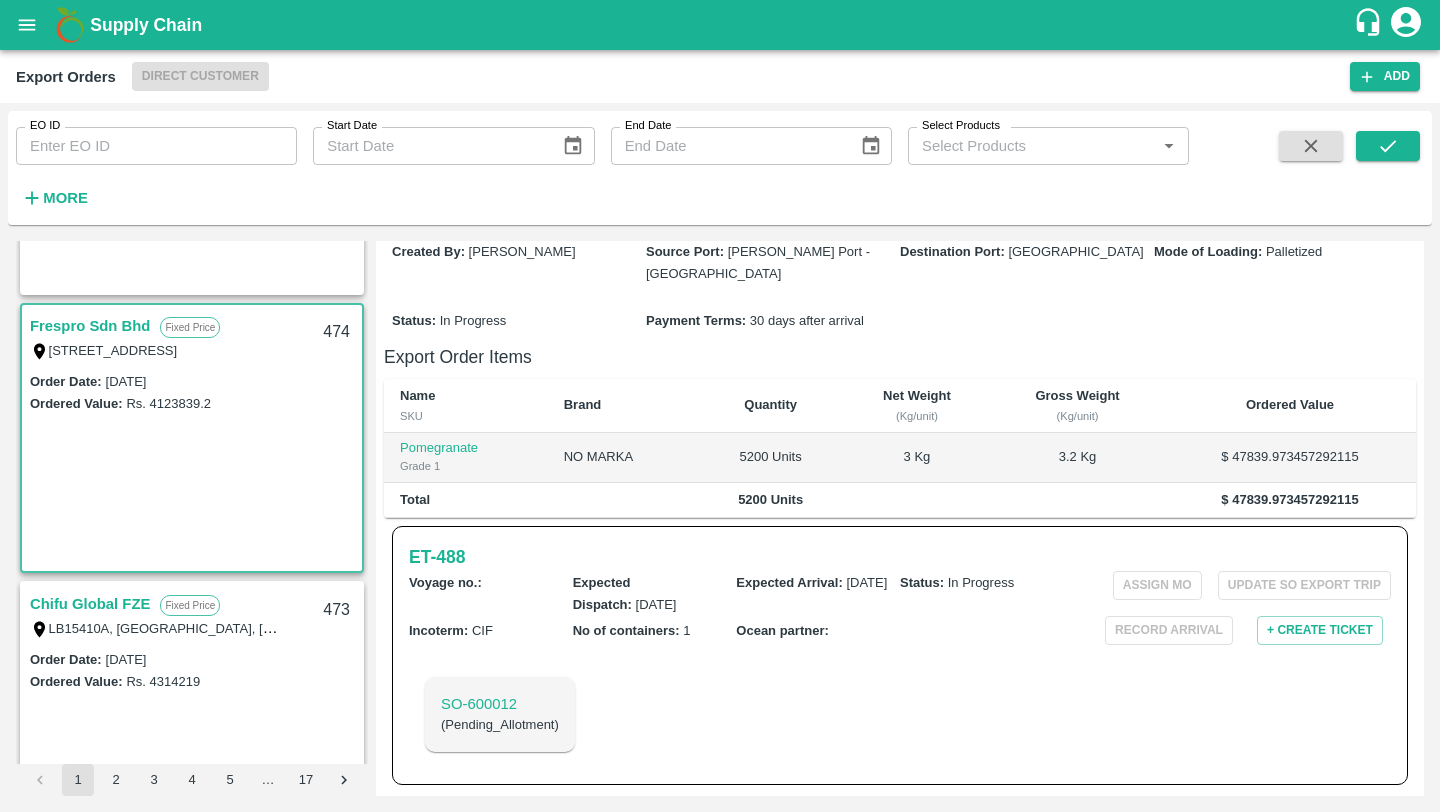click on "Chifu Global FZE" at bounding box center (90, 604) 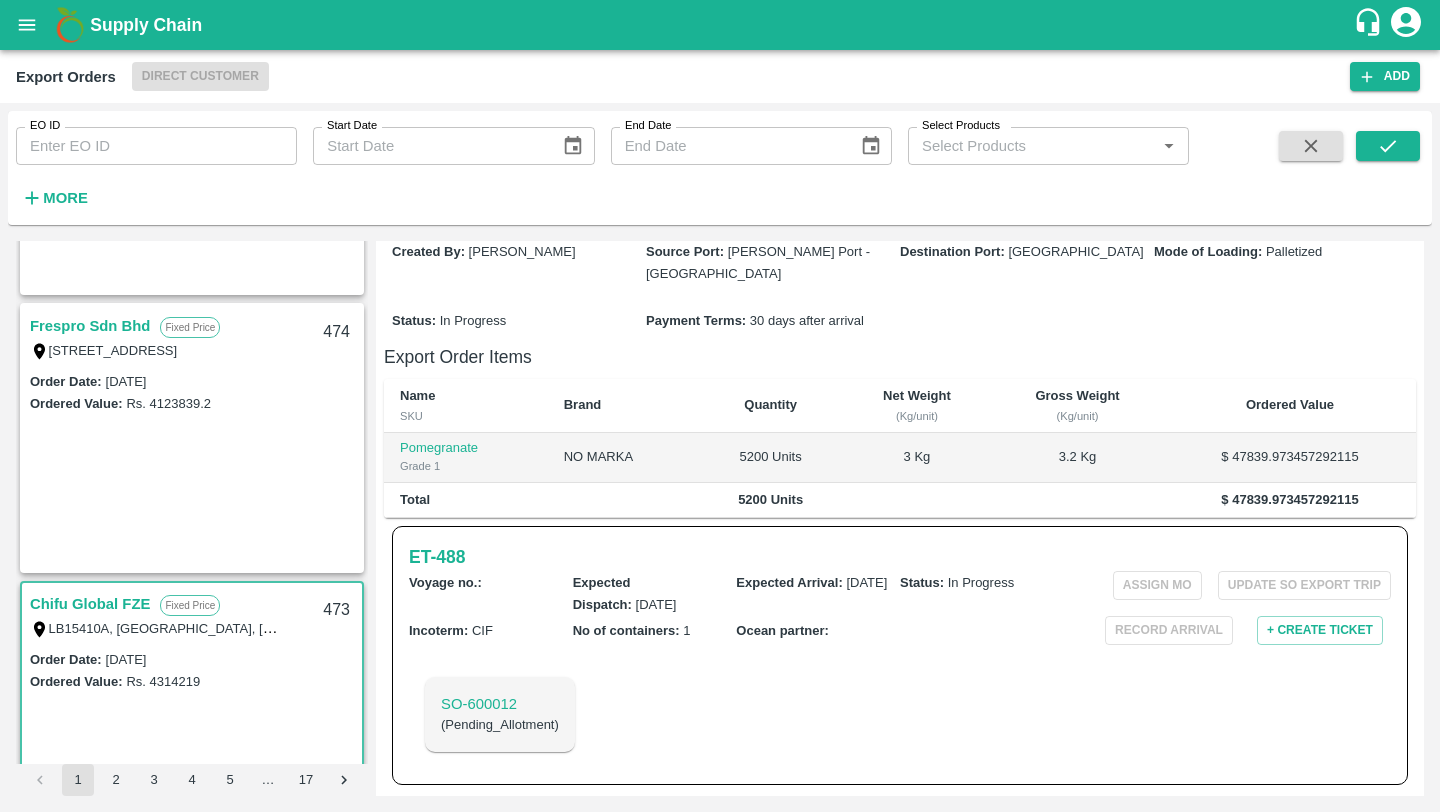 scroll, scrollTop: 274, scrollLeft: 0, axis: vertical 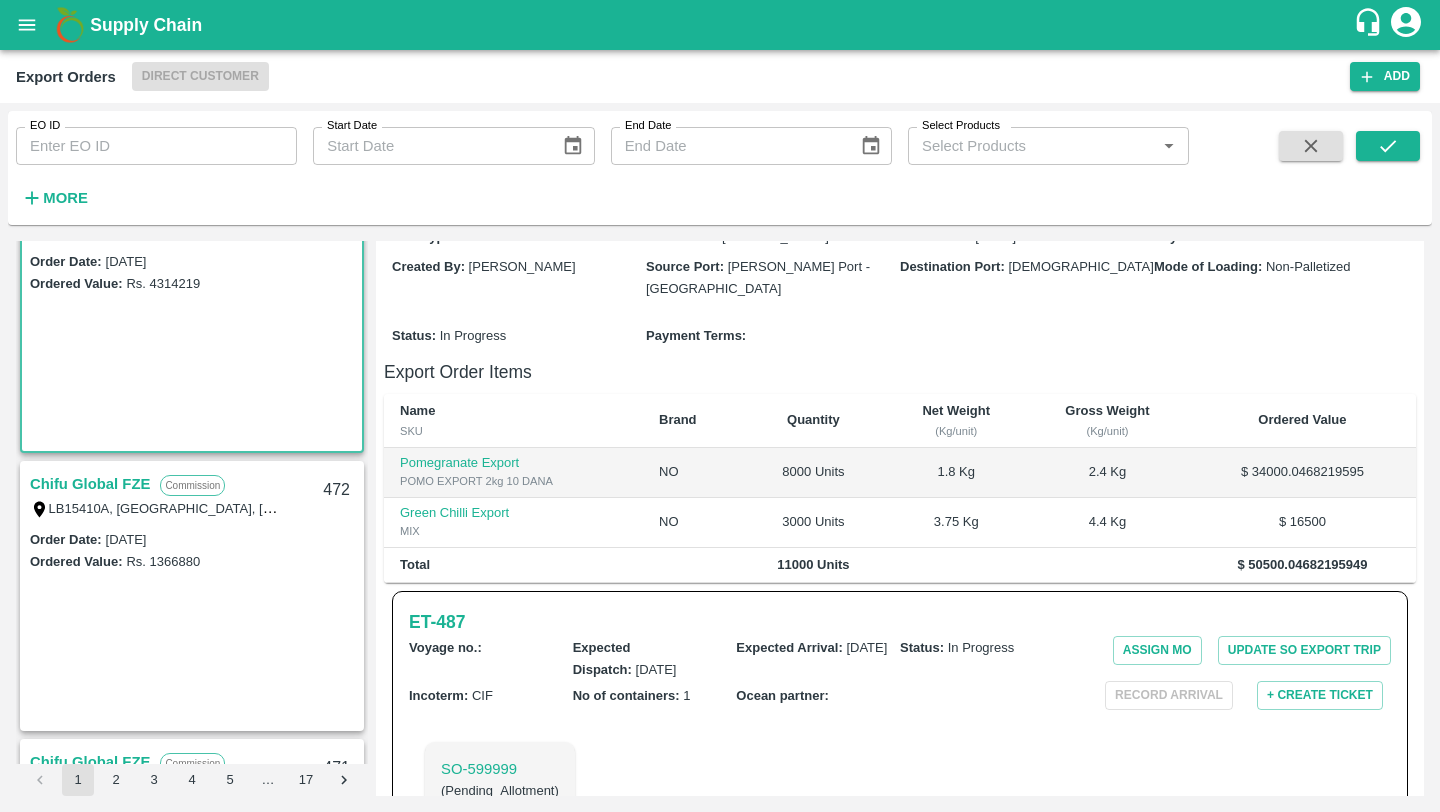 click on "Chifu Global FZE" at bounding box center [90, 484] 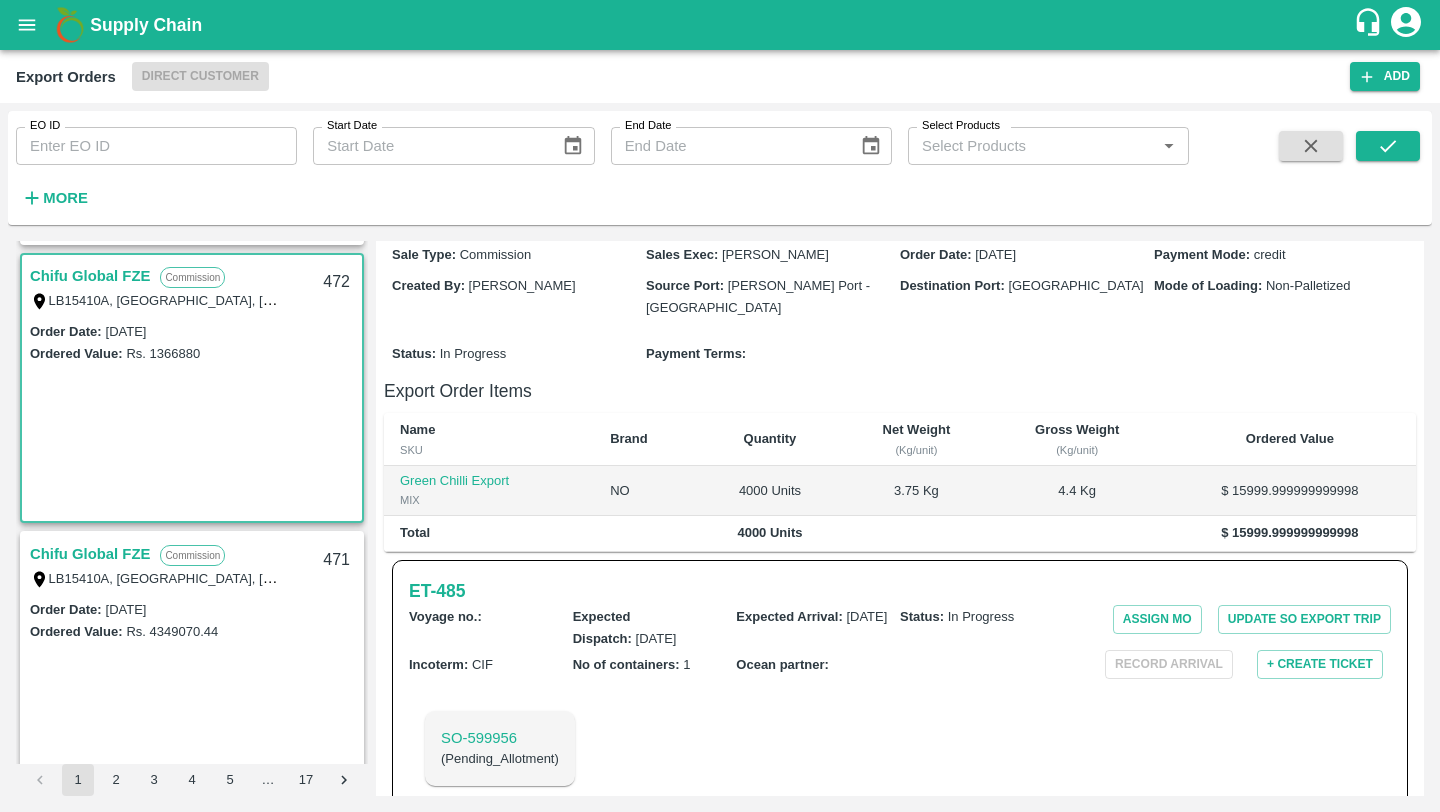 scroll, scrollTop: 833, scrollLeft: 0, axis: vertical 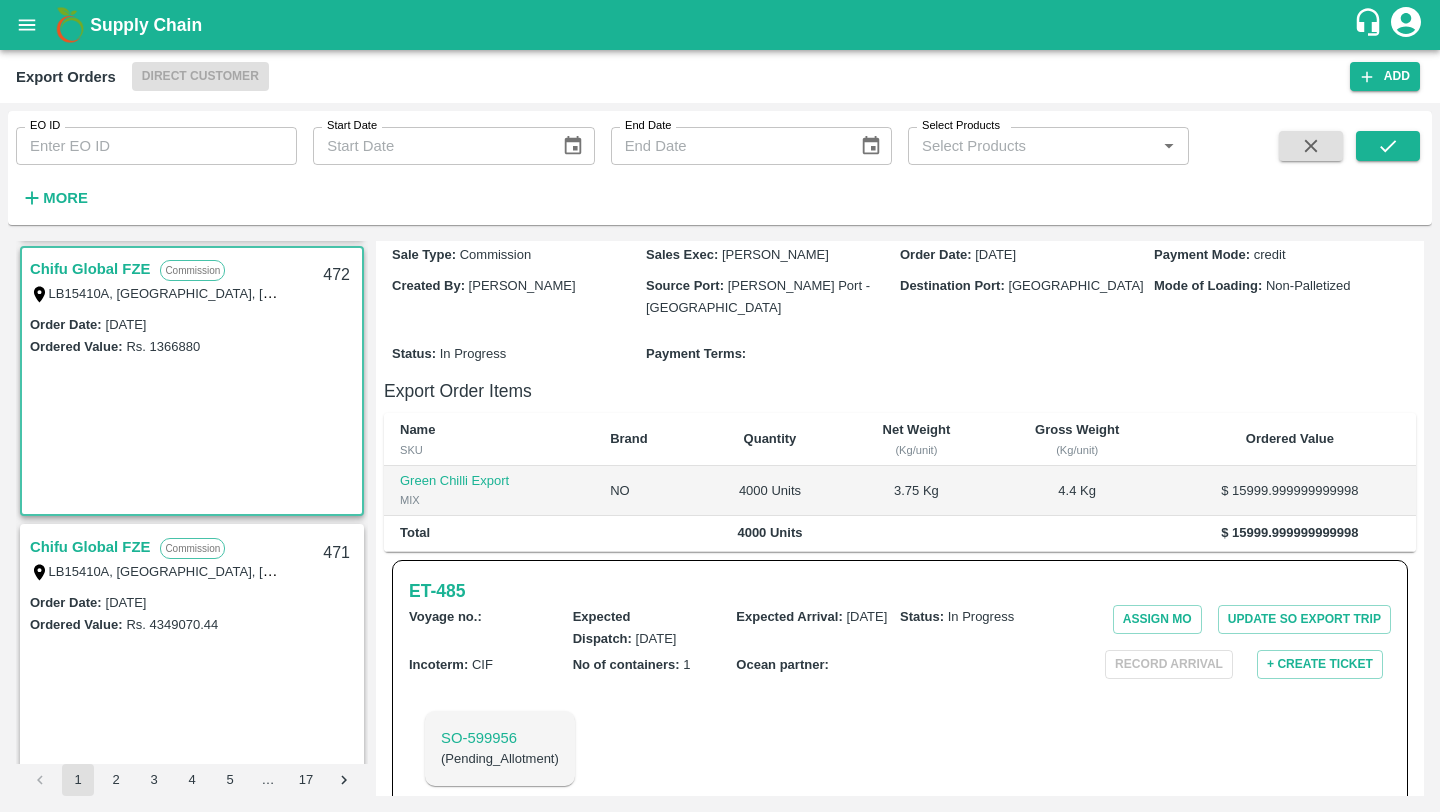 click on "Chifu Global FZE" at bounding box center [90, 547] 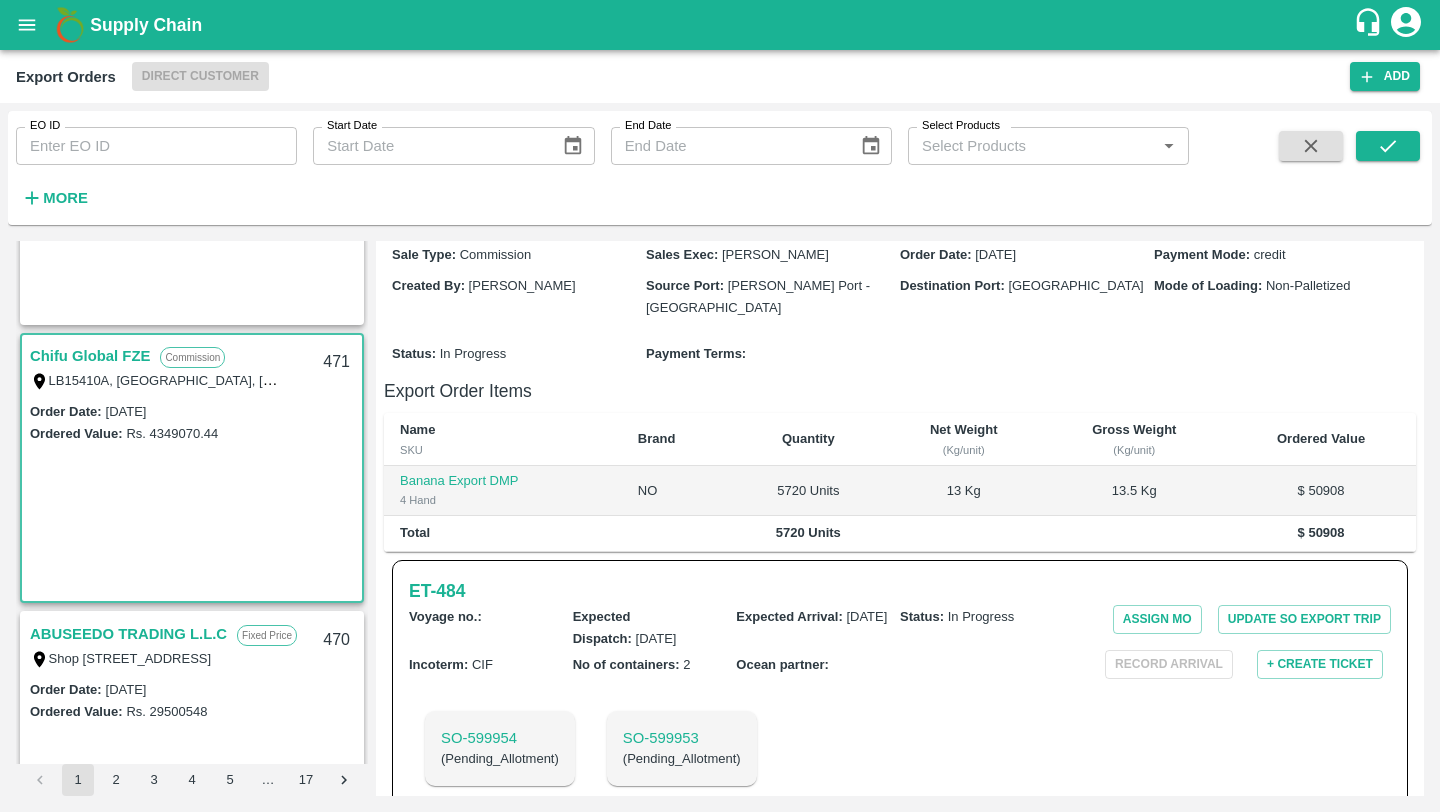 scroll, scrollTop: 1040, scrollLeft: 0, axis: vertical 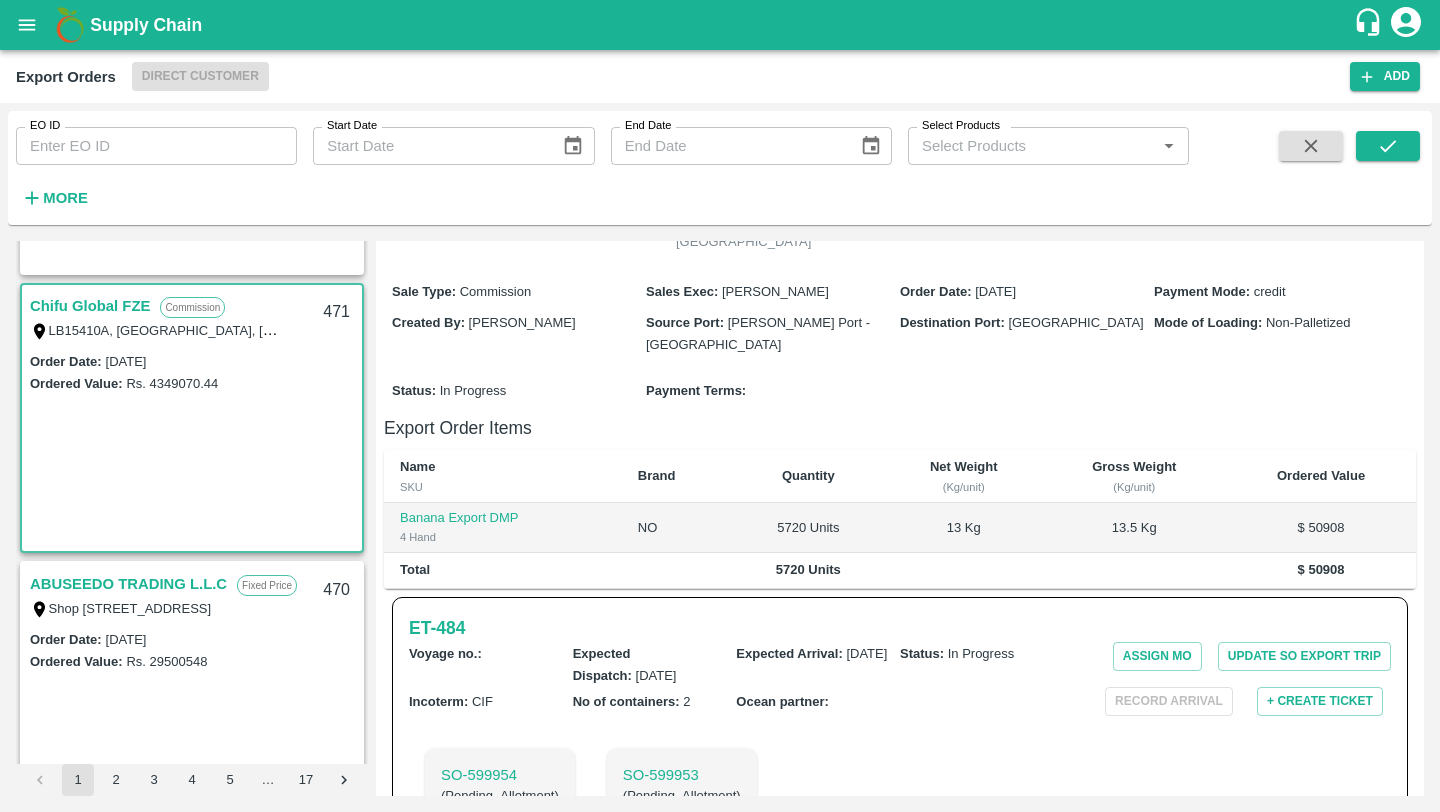click on "ABUSEEDO TRADING L.L.C" at bounding box center [128, 584] 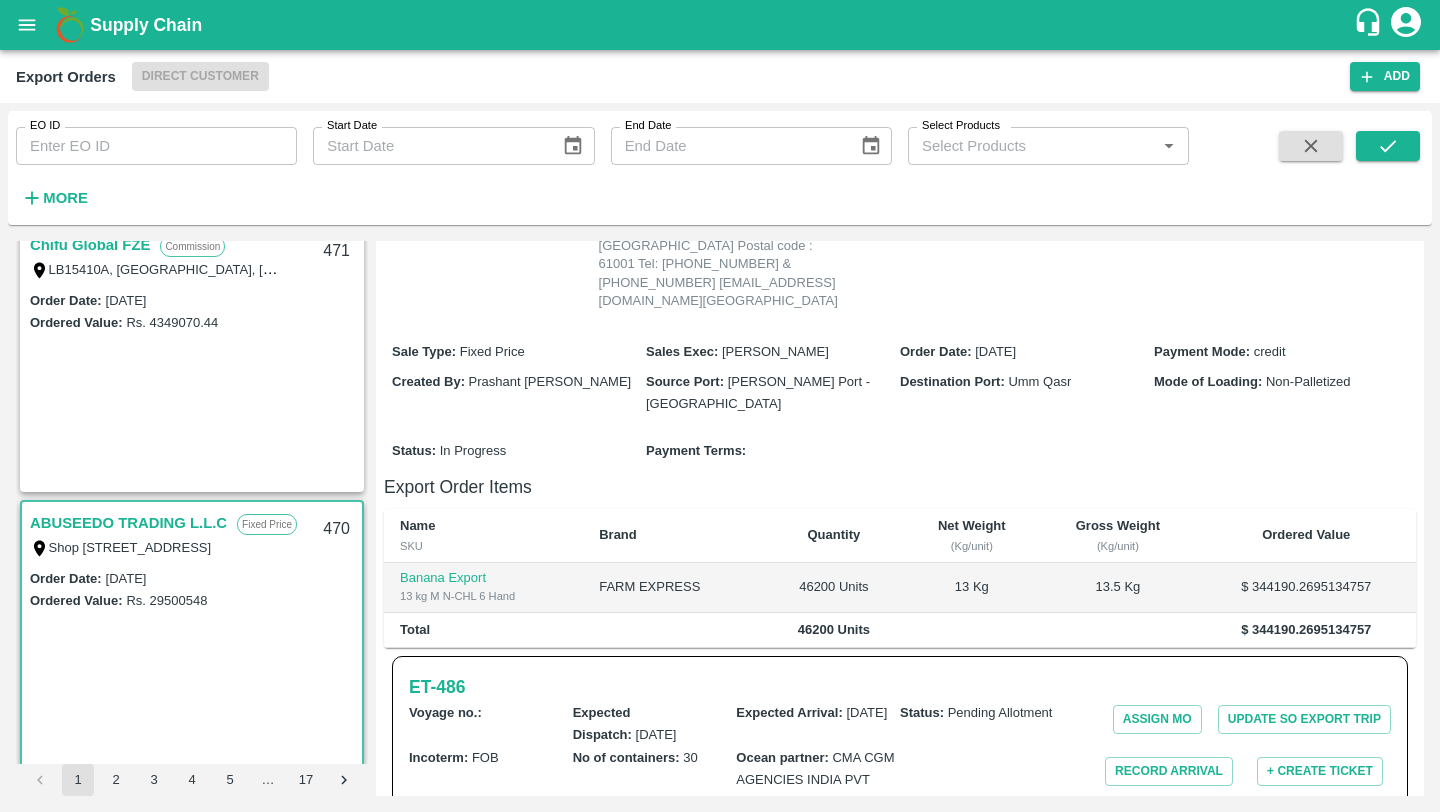 scroll, scrollTop: 1139, scrollLeft: 0, axis: vertical 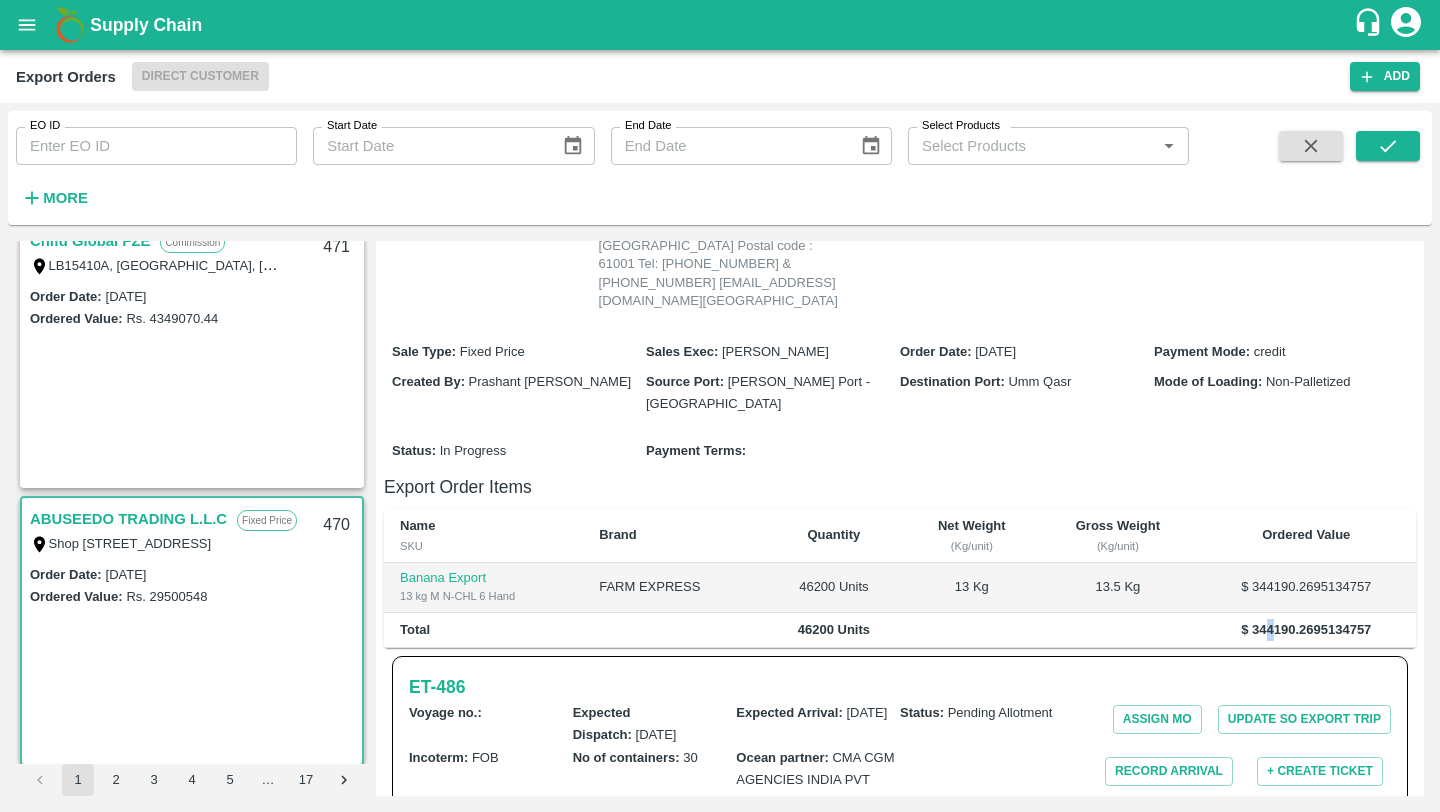 drag, startPoint x: 1272, startPoint y: 647, endPoint x: 1259, endPoint y: 649, distance: 13.152946 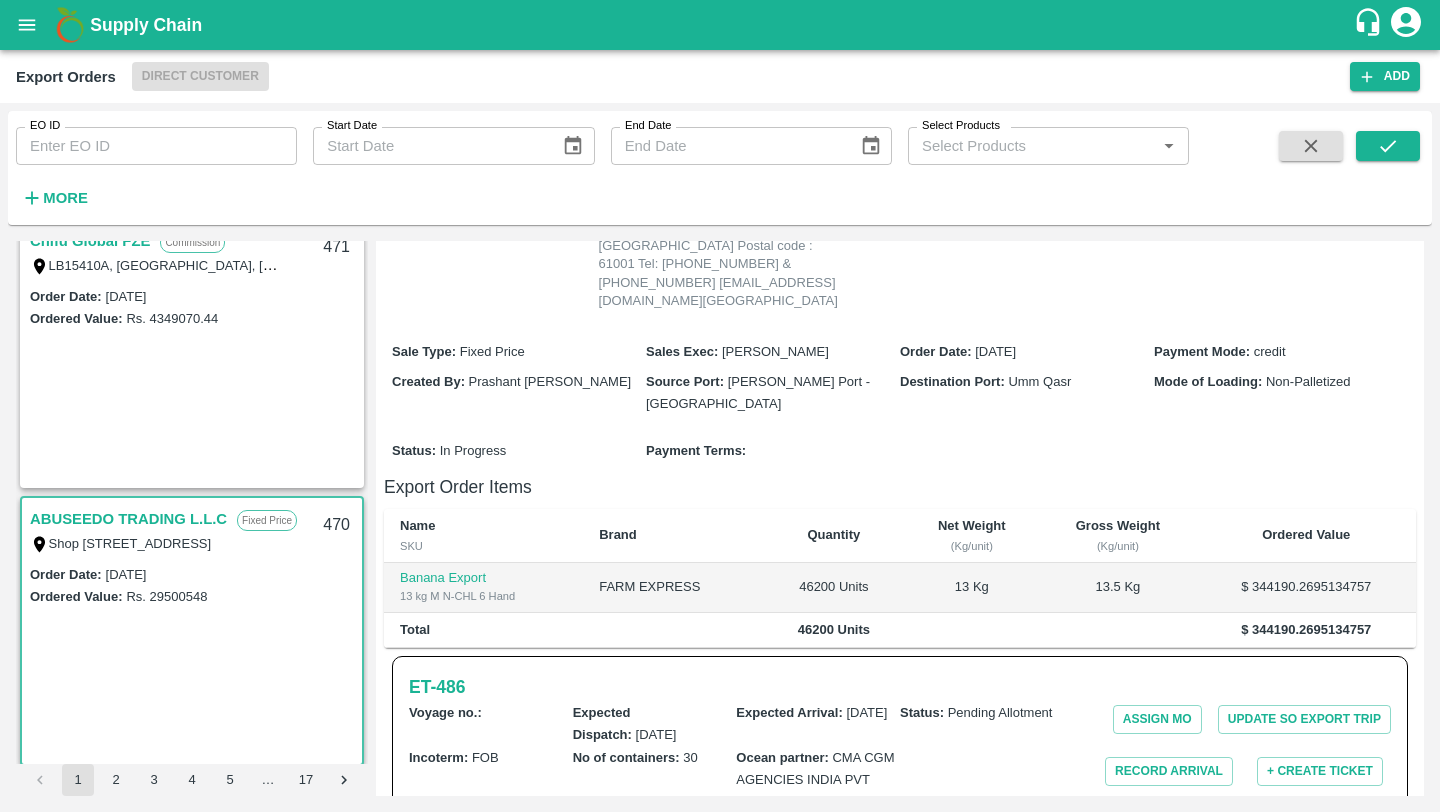 click on "$ 344190.2695134757" at bounding box center (1306, 630) 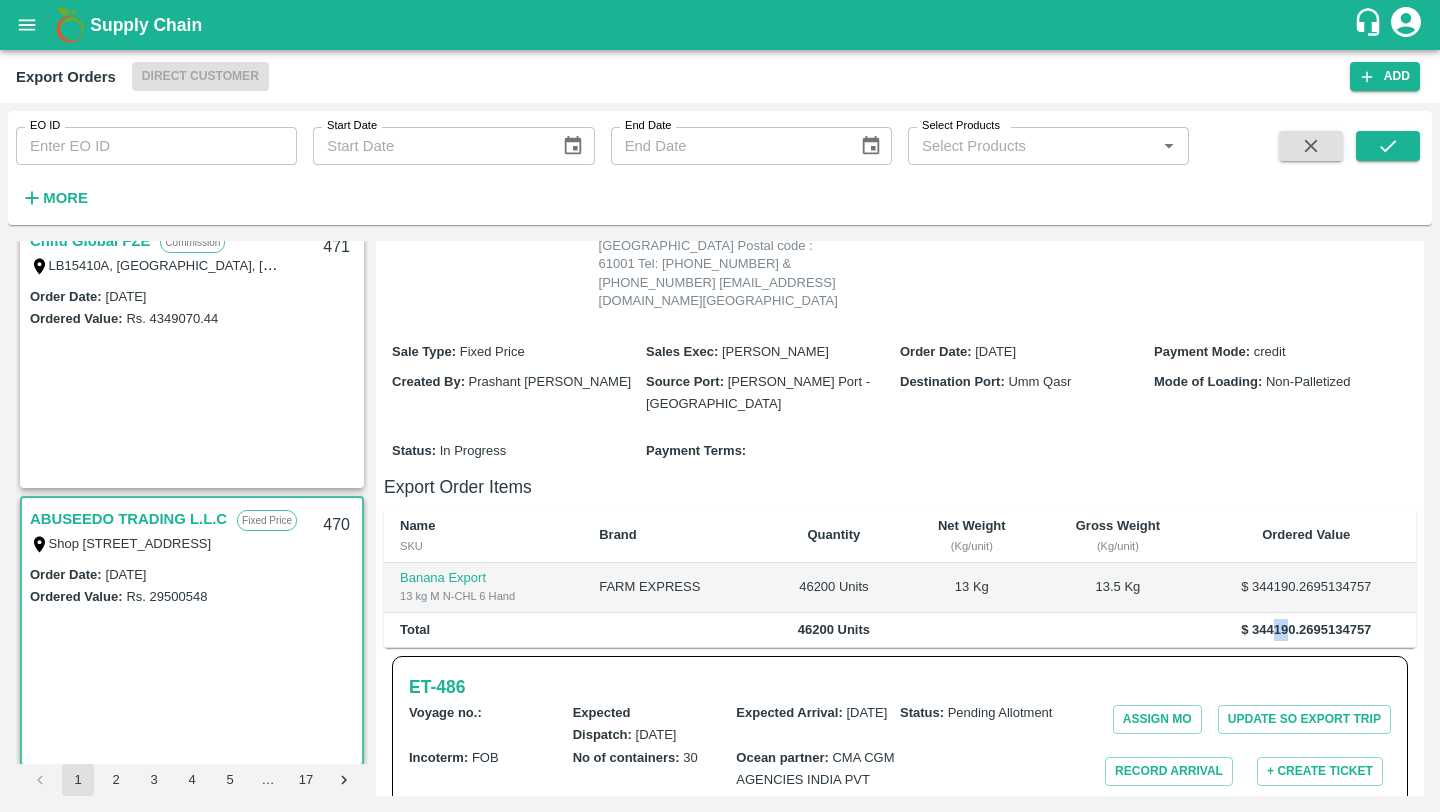 drag, startPoint x: 1270, startPoint y: 646, endPoint x: 1286, endPoint y: 646, distance: 16 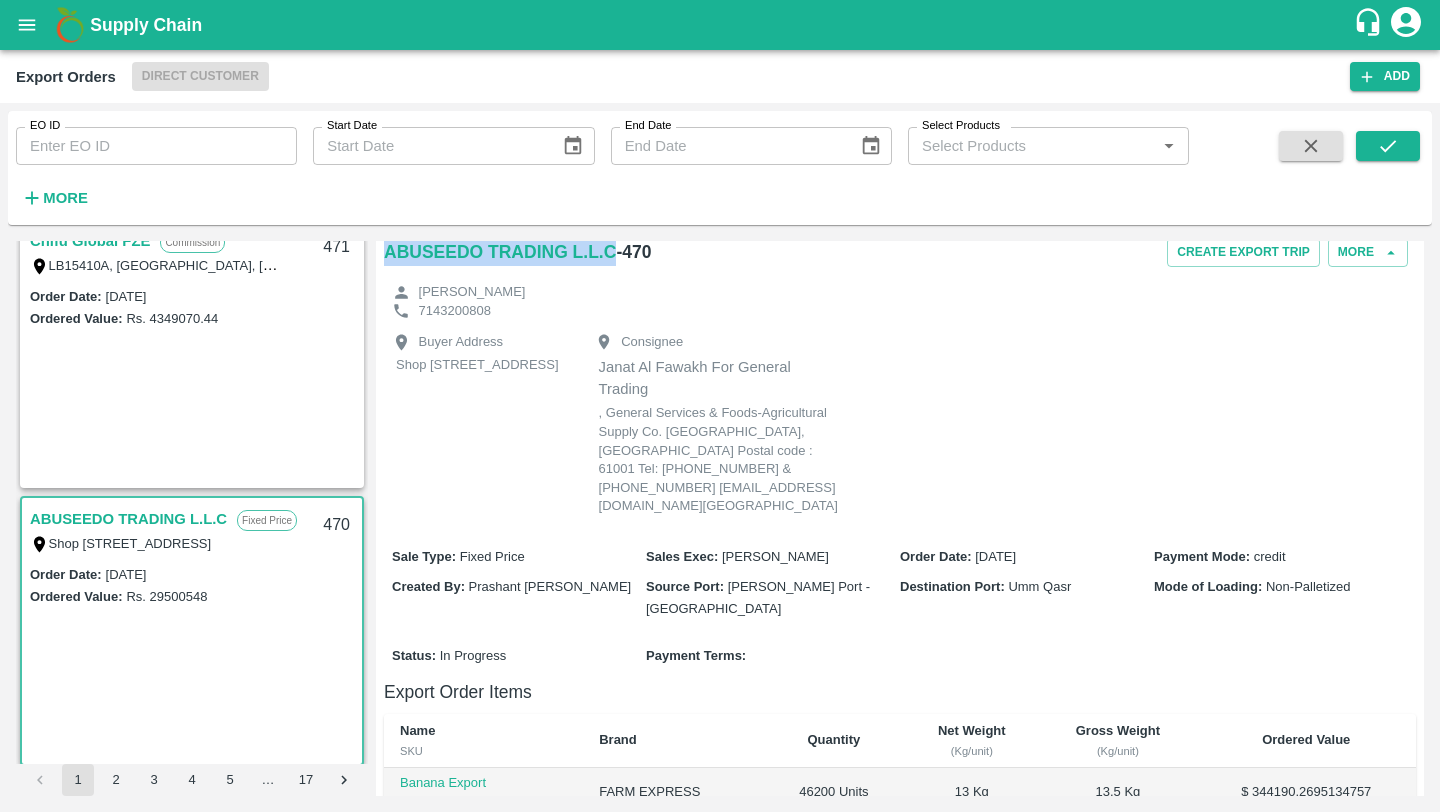 scroll, scrollTop: 0, scrollLeft: 0, axis: both 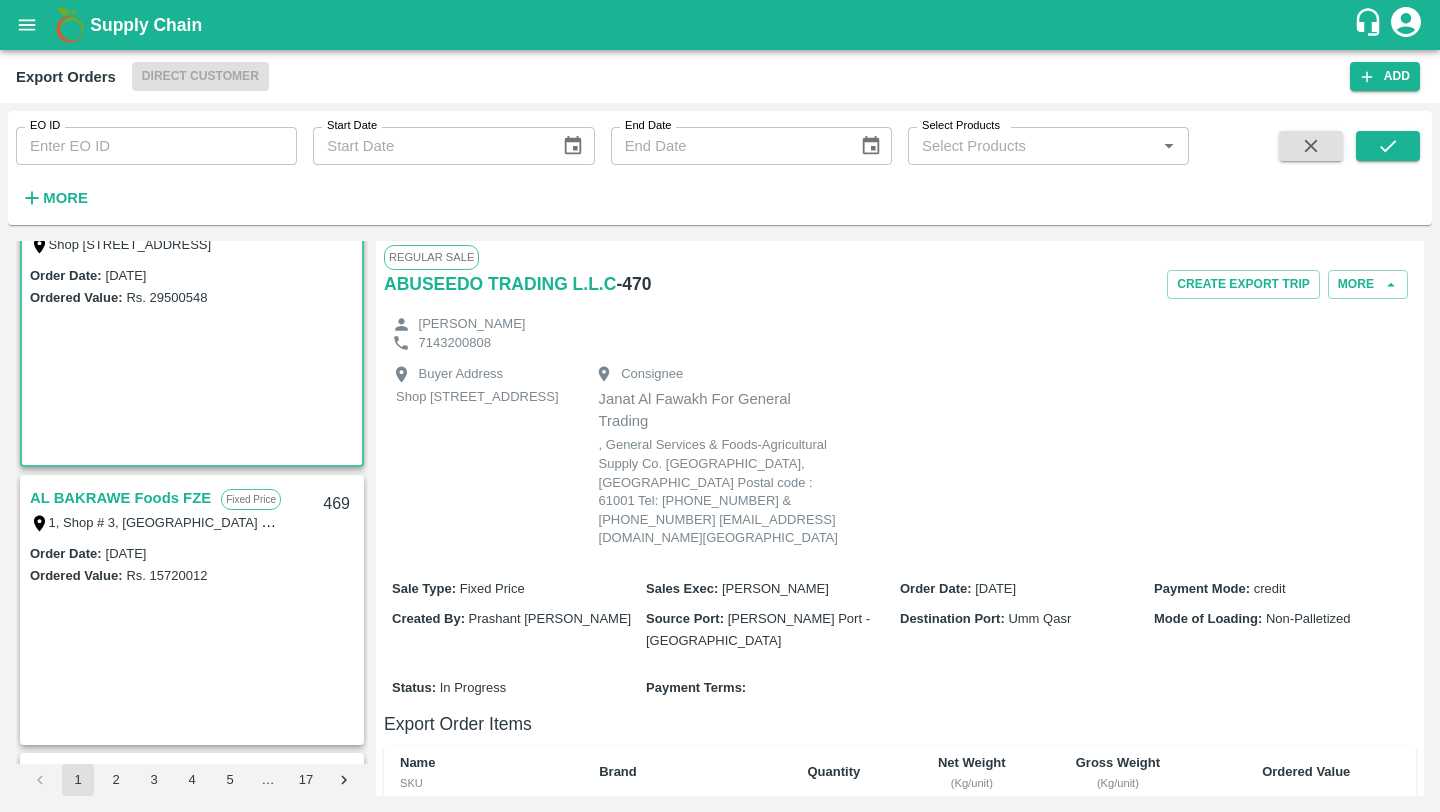 click on "AL BAKRAWE Foods FZE" at bounding box center [120, 498] 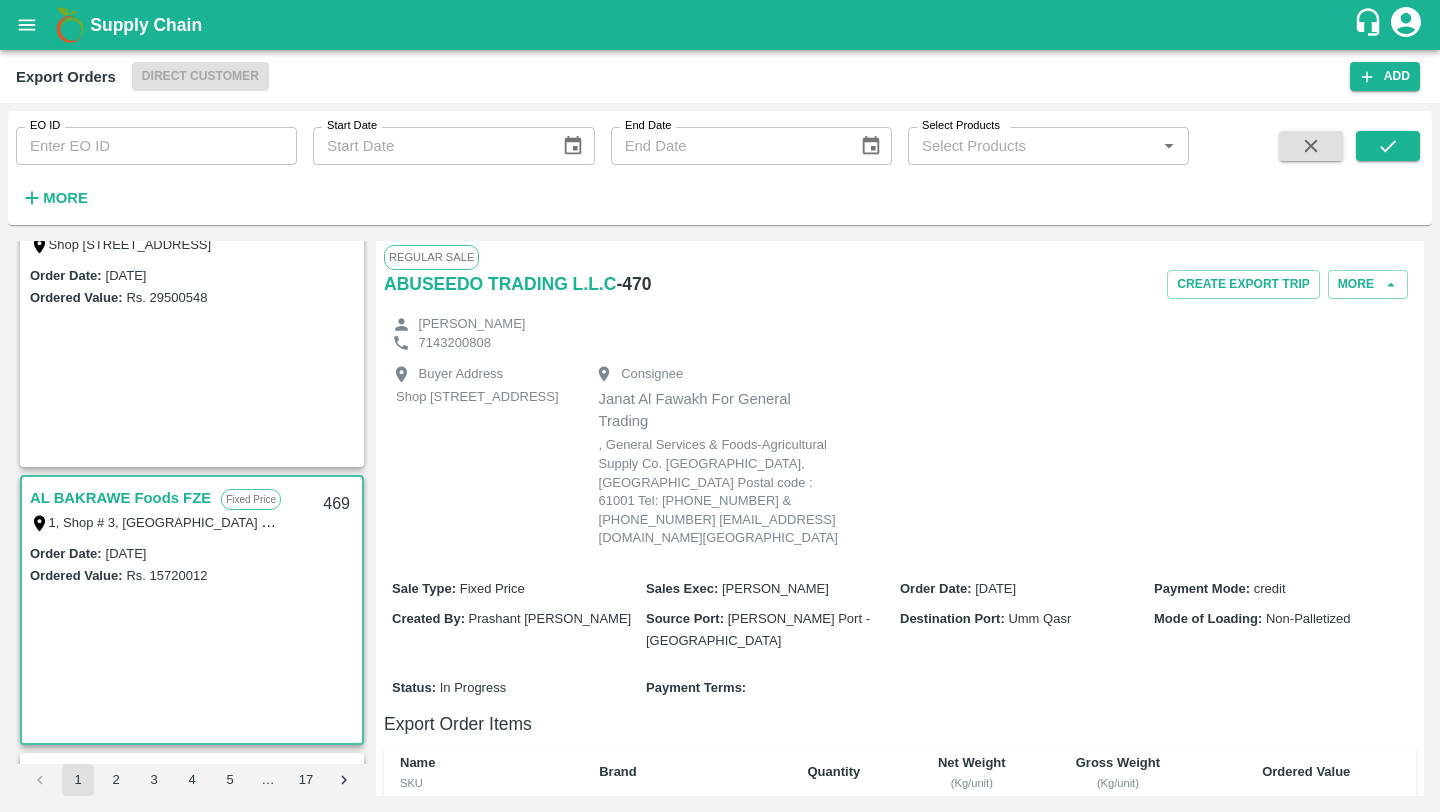 click on "AL BAKRAWE Foods FZE" at bounding box center [120, 498] 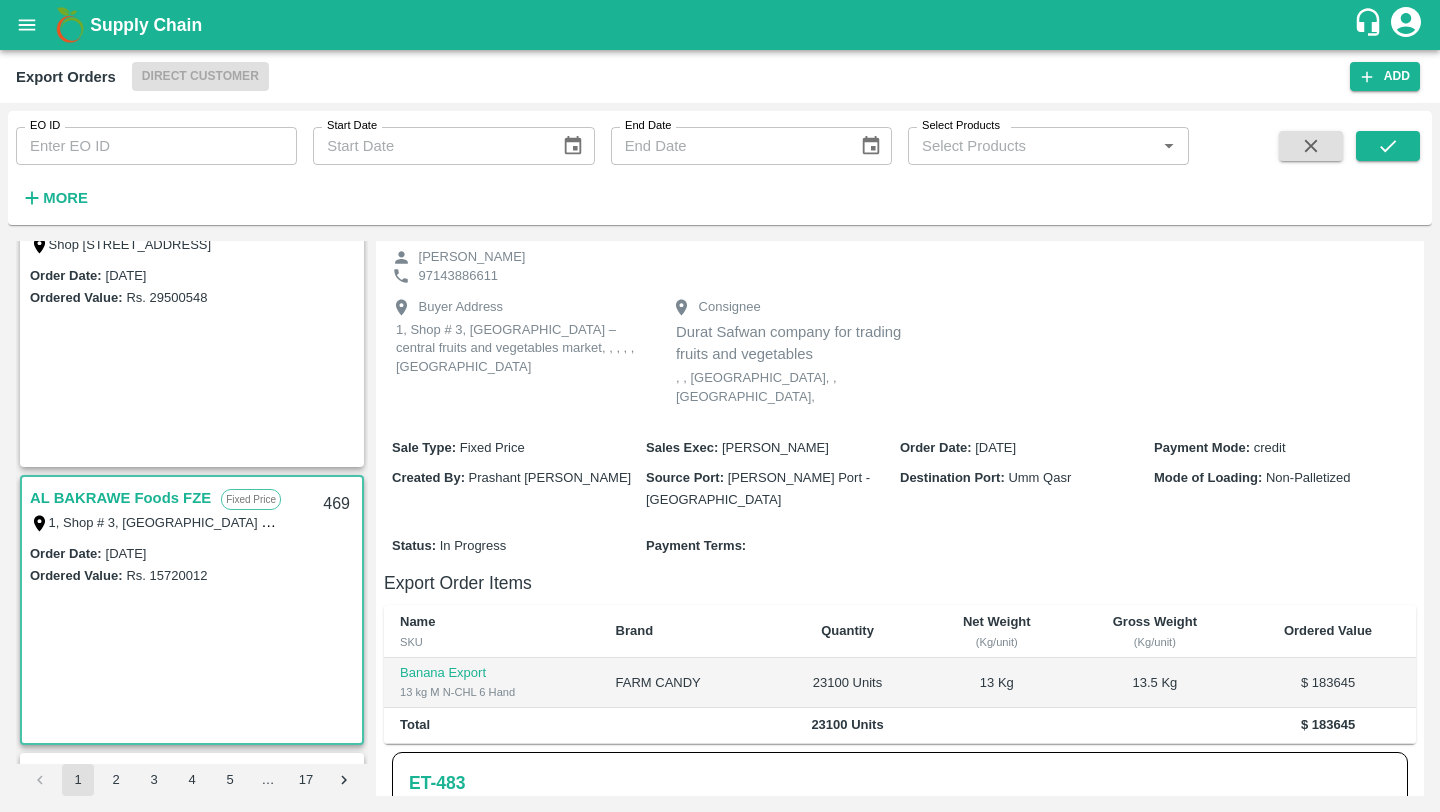 scroll, scrollTop: 0, scrollLeft: 0, axis: both 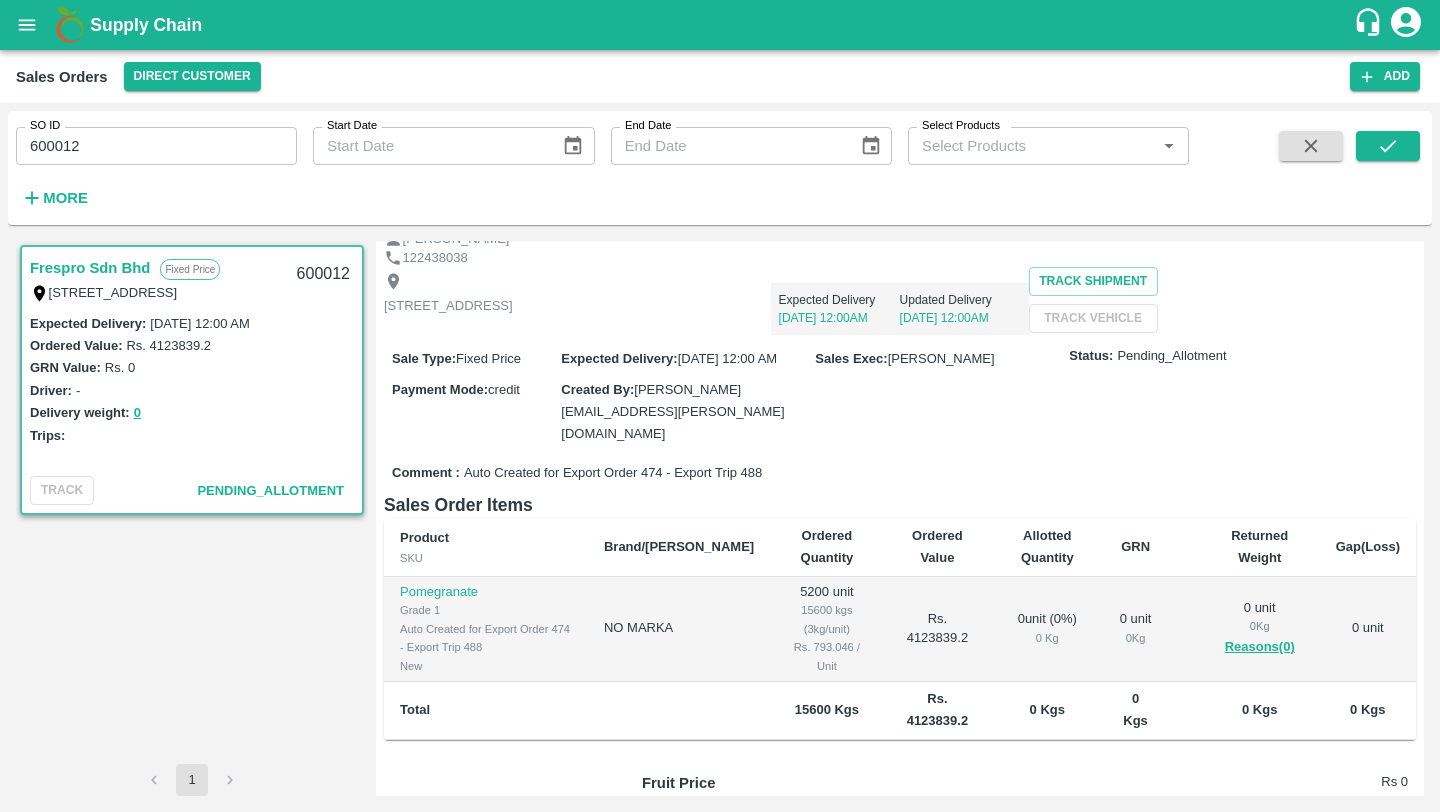 click on "Rs. 4123839.2" at bounding box center [937, 709] 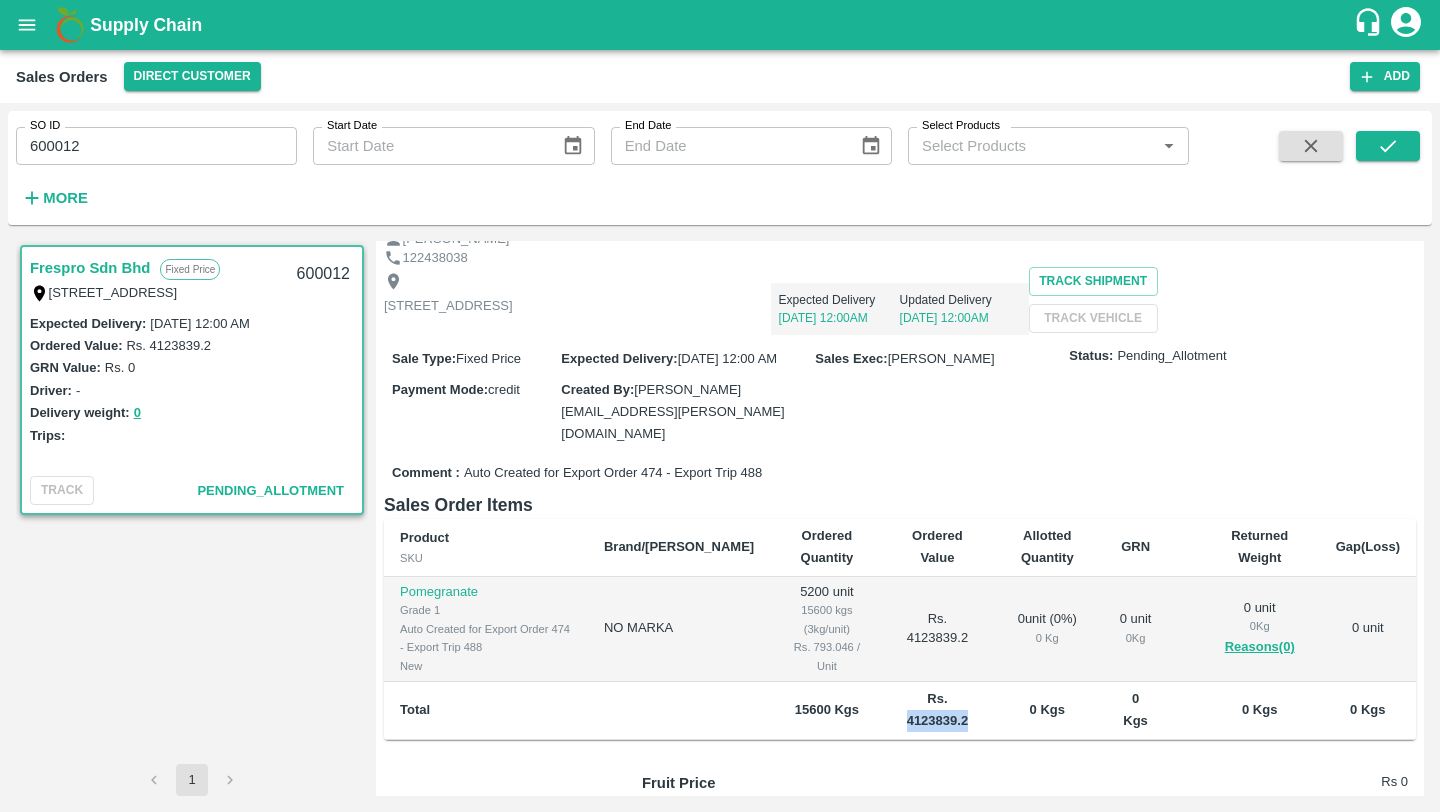 drag, startPoint x: 897, startPoint y: 745, endPoint x: 914, endPoint y: 744, distance: 17.029387 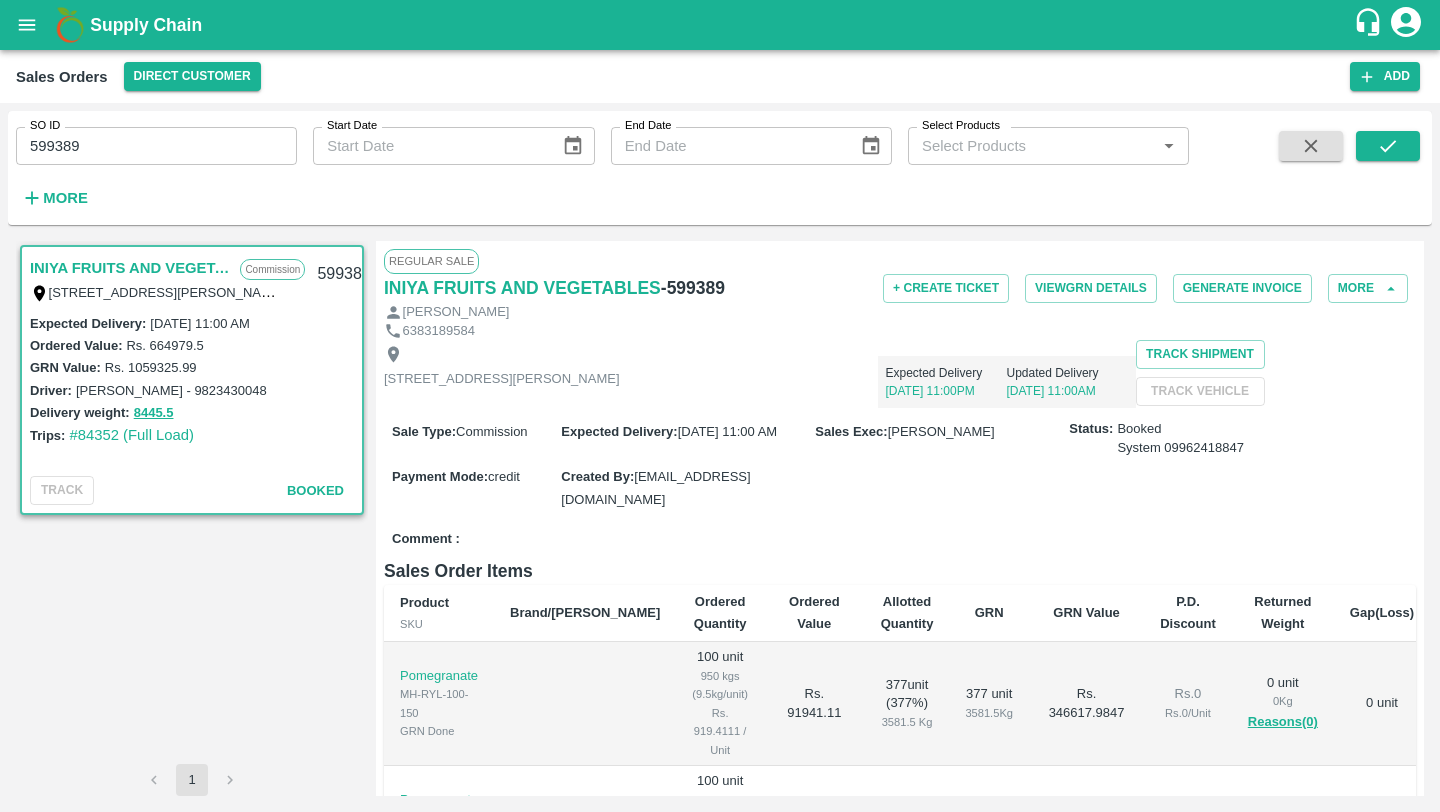 scroll, scrollTop: 0, scrollLeft: 0, axis: both 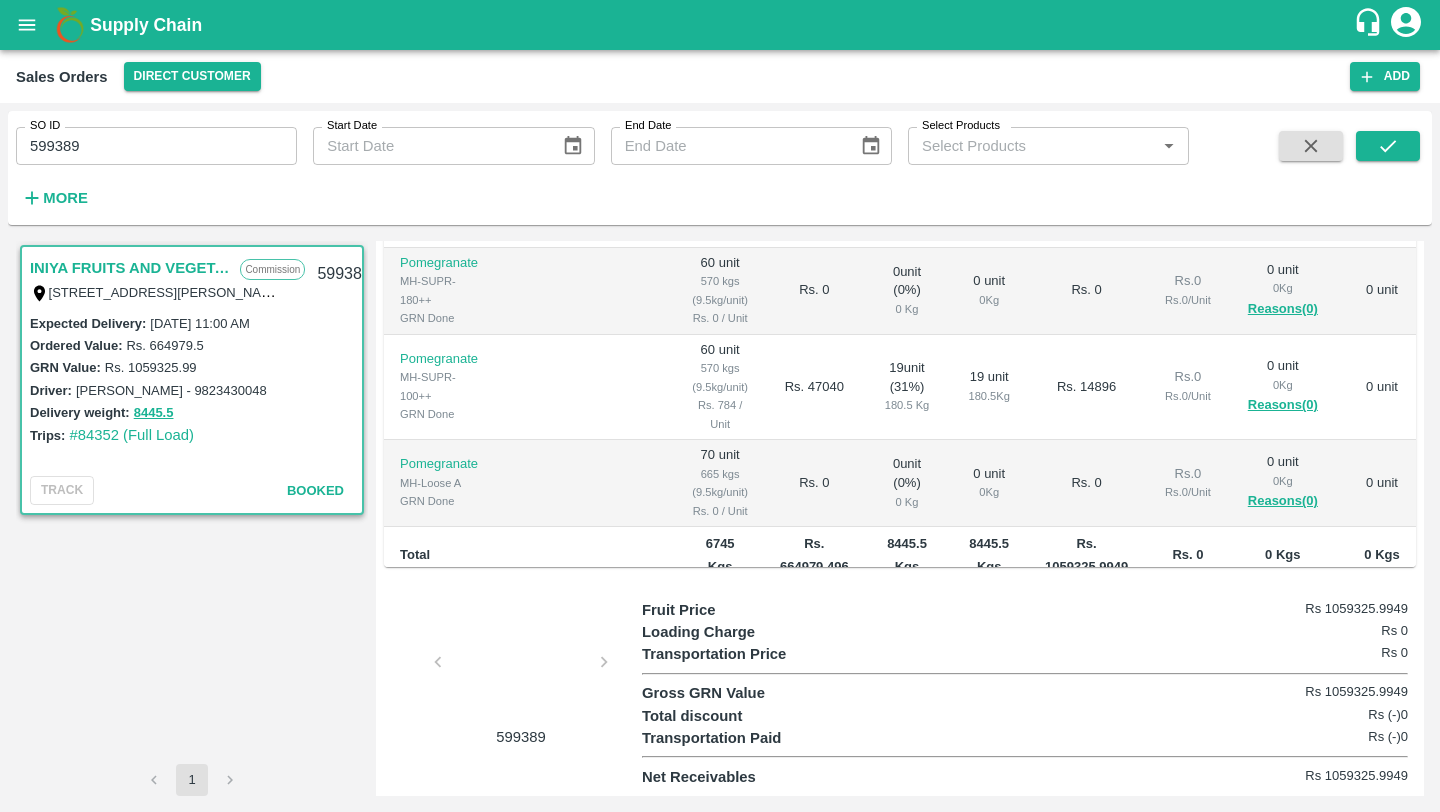 click at bounding box center [521, 668] 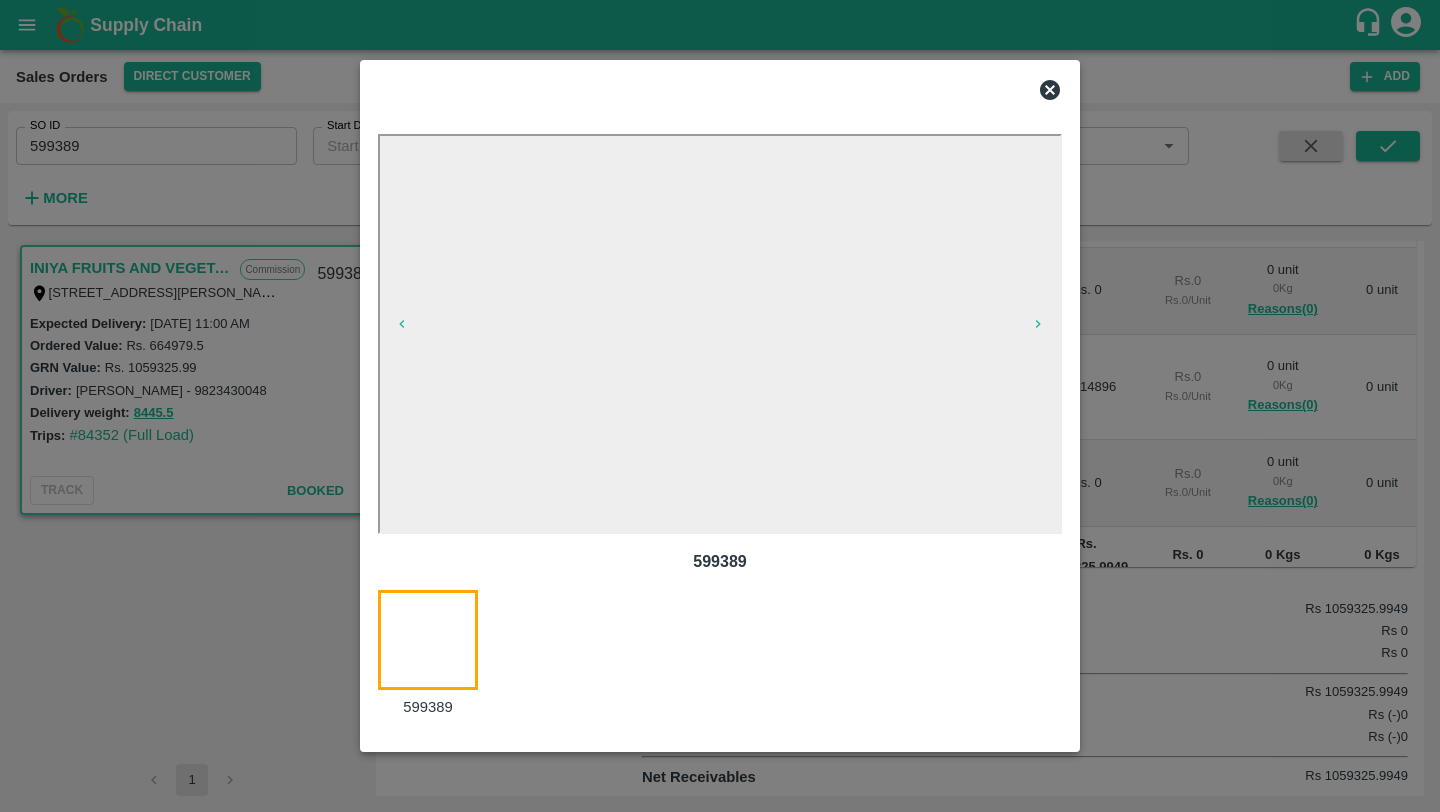 click at bounding box center (720, 90) 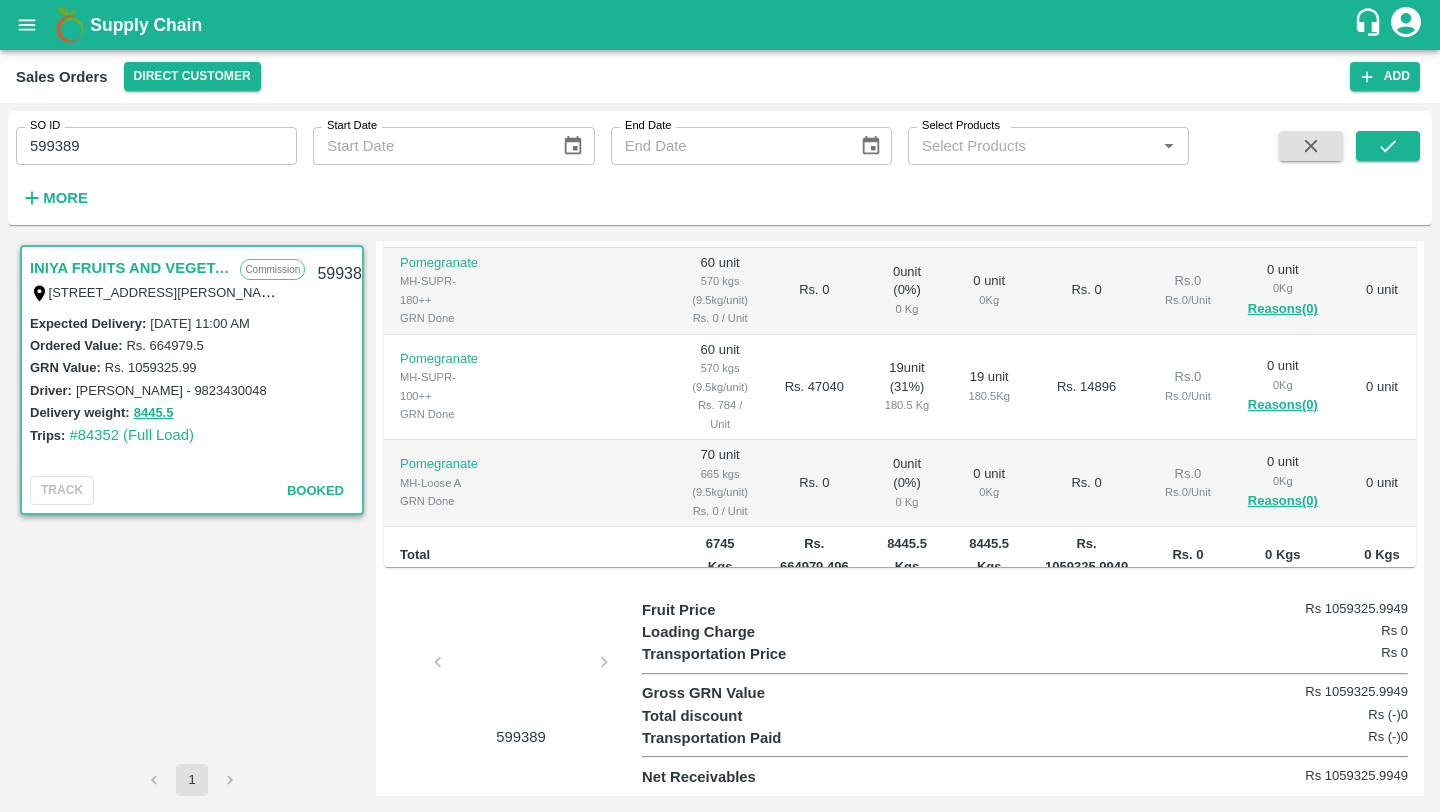 scroll, scrollTop: 279, scrollLeft: 0, axis: vertical 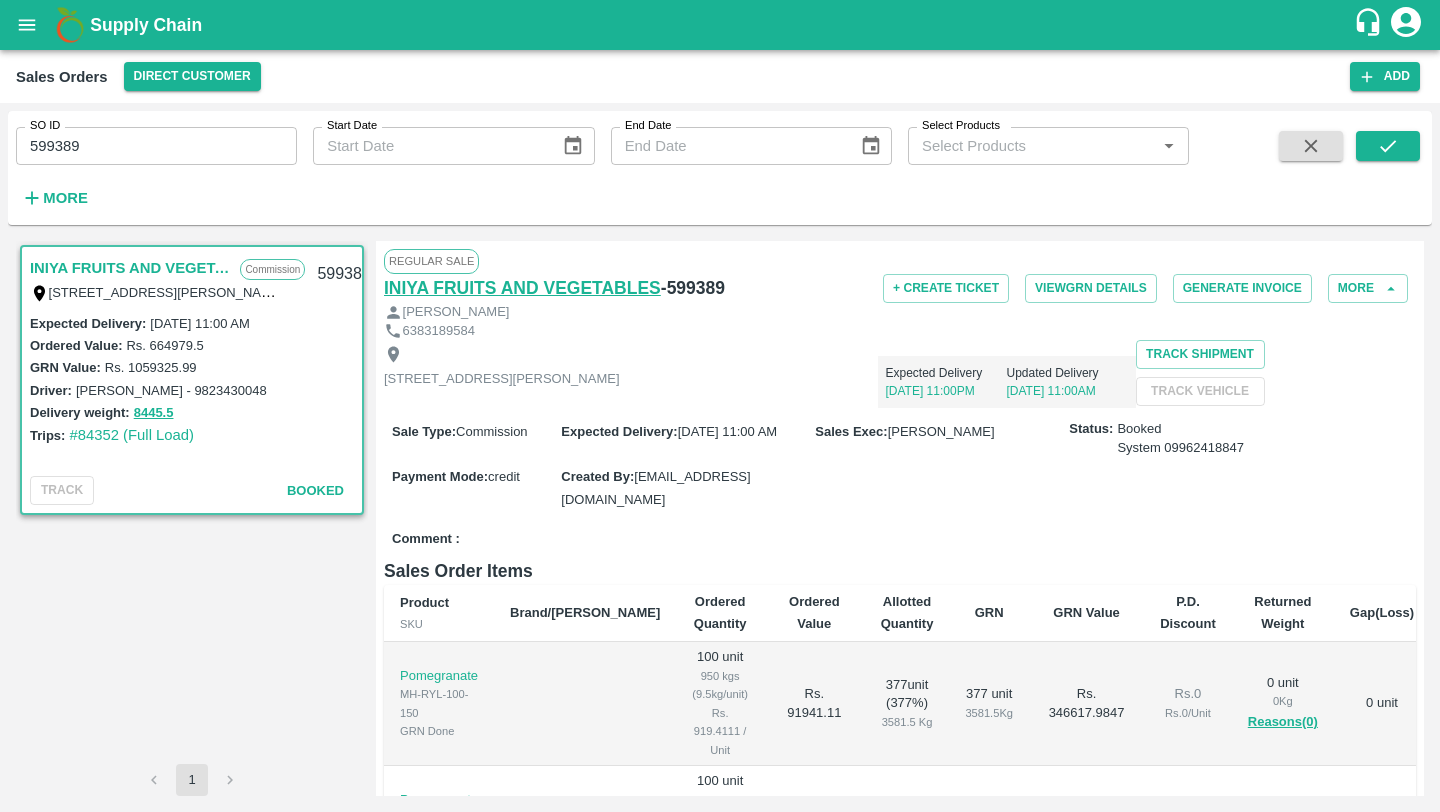 click on "INIYA FRUITS AND VEGETABLES" at bounding box center (522, 288) 